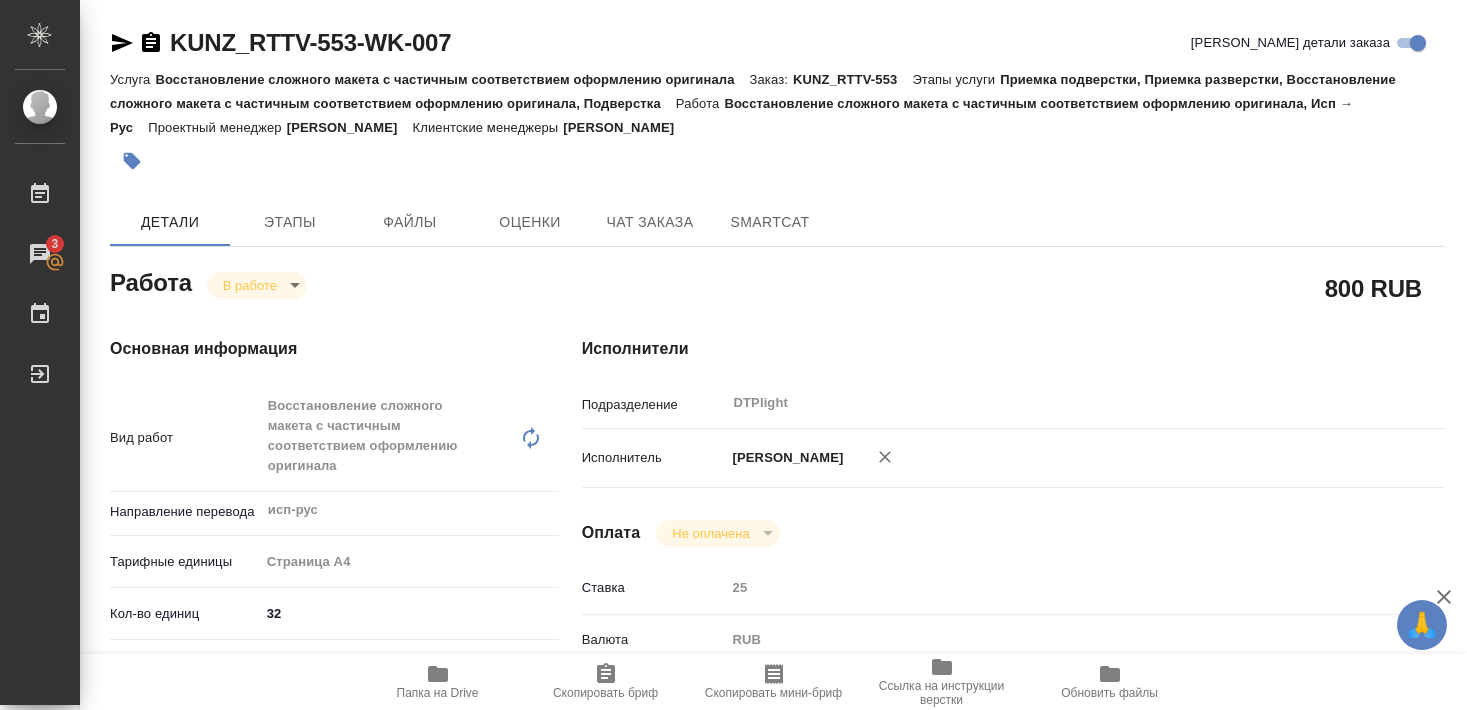 scroll, scrollTop: 0, scrollLeft: 0, axis: both 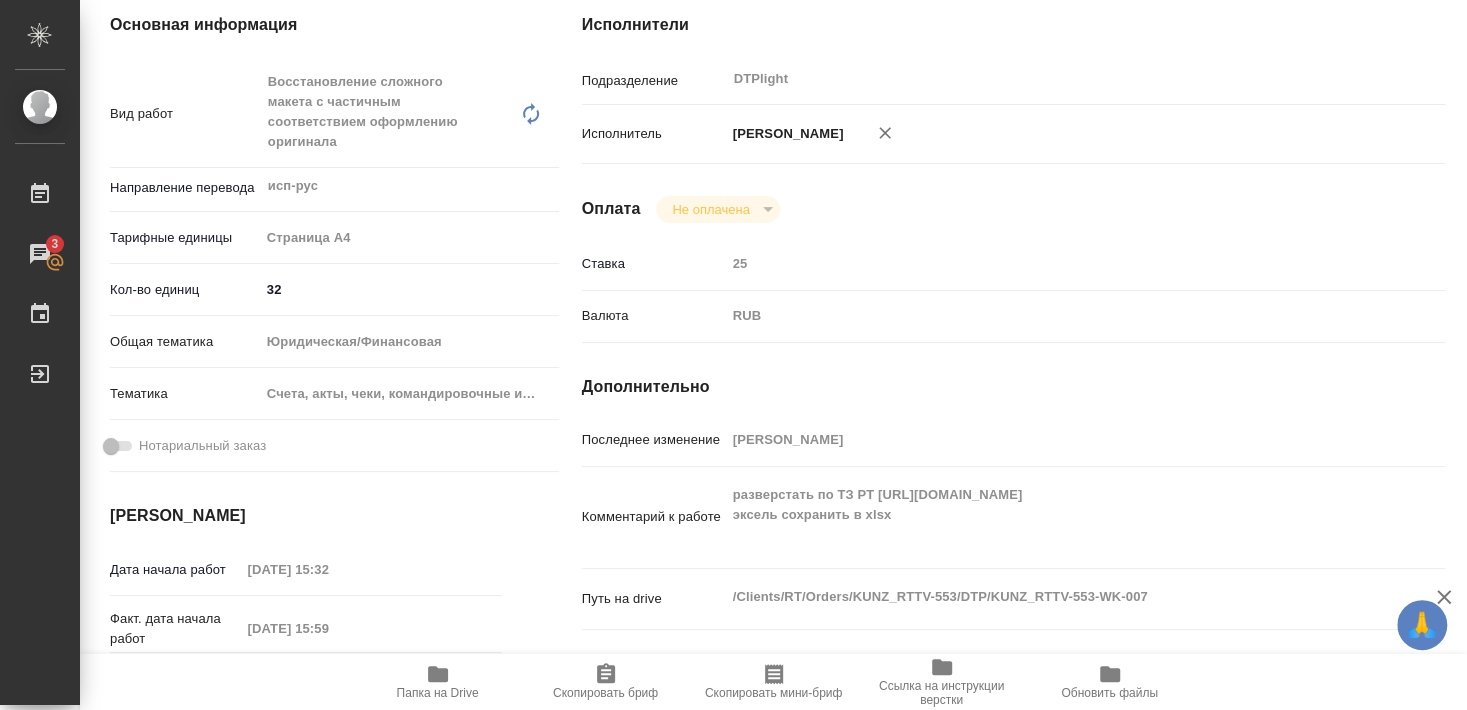 click 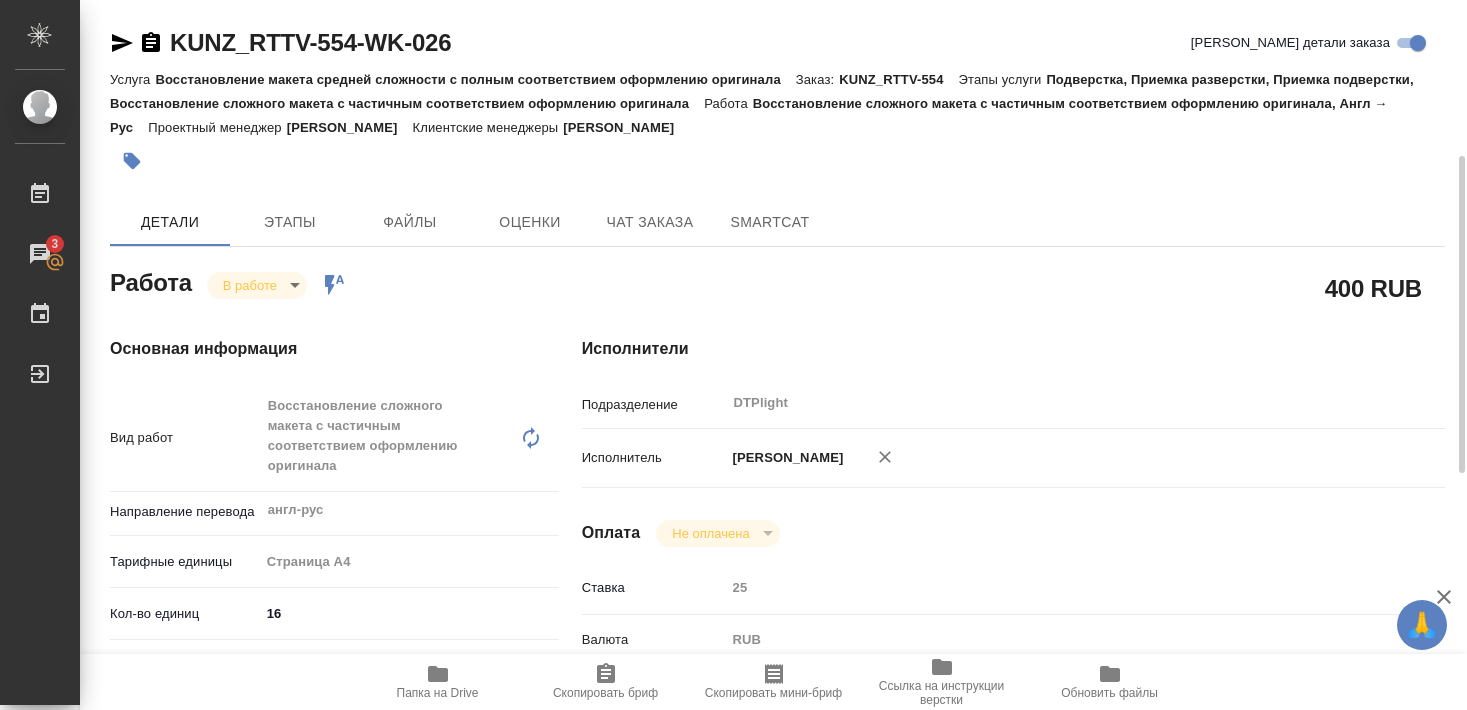 scroll, scrollTop: 0, scrollLeft: 0, axis: both 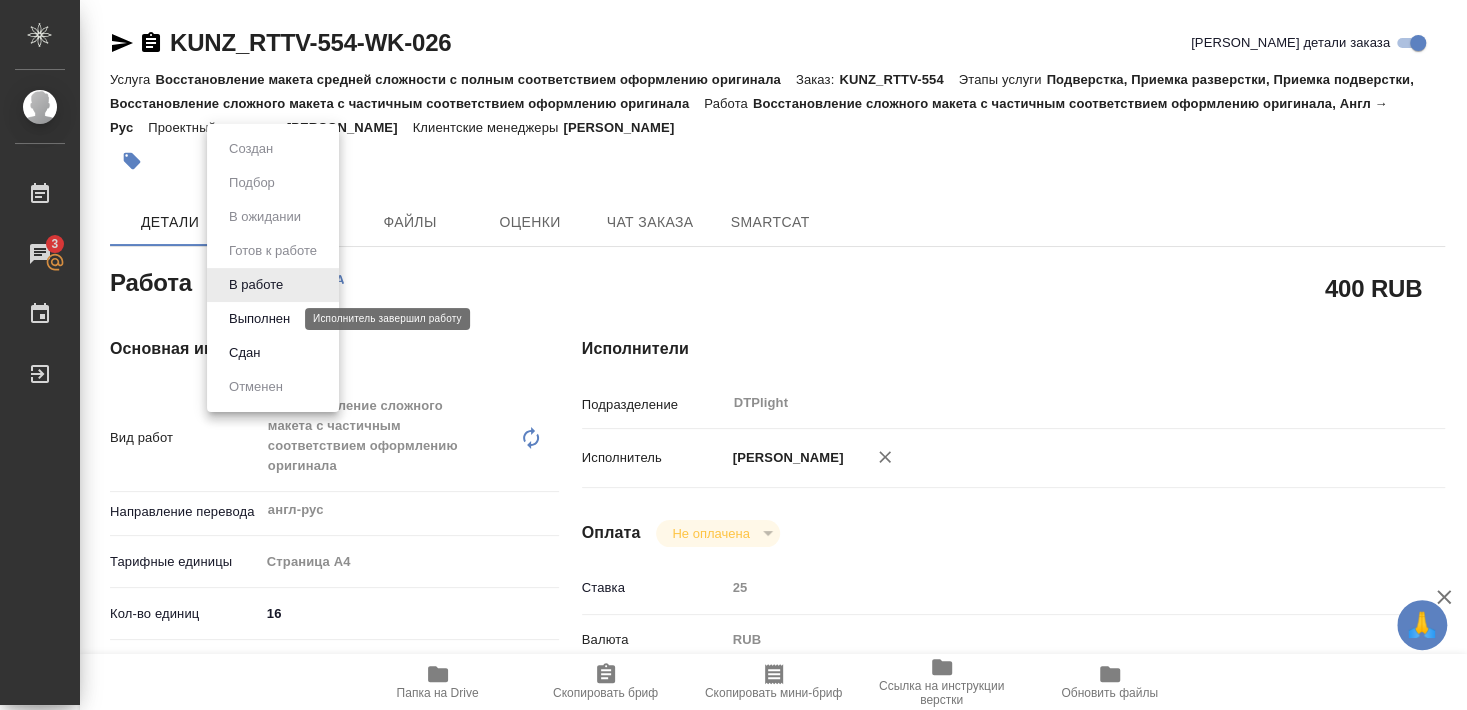 click on "Выполнен" at bounding box center [259, 319] 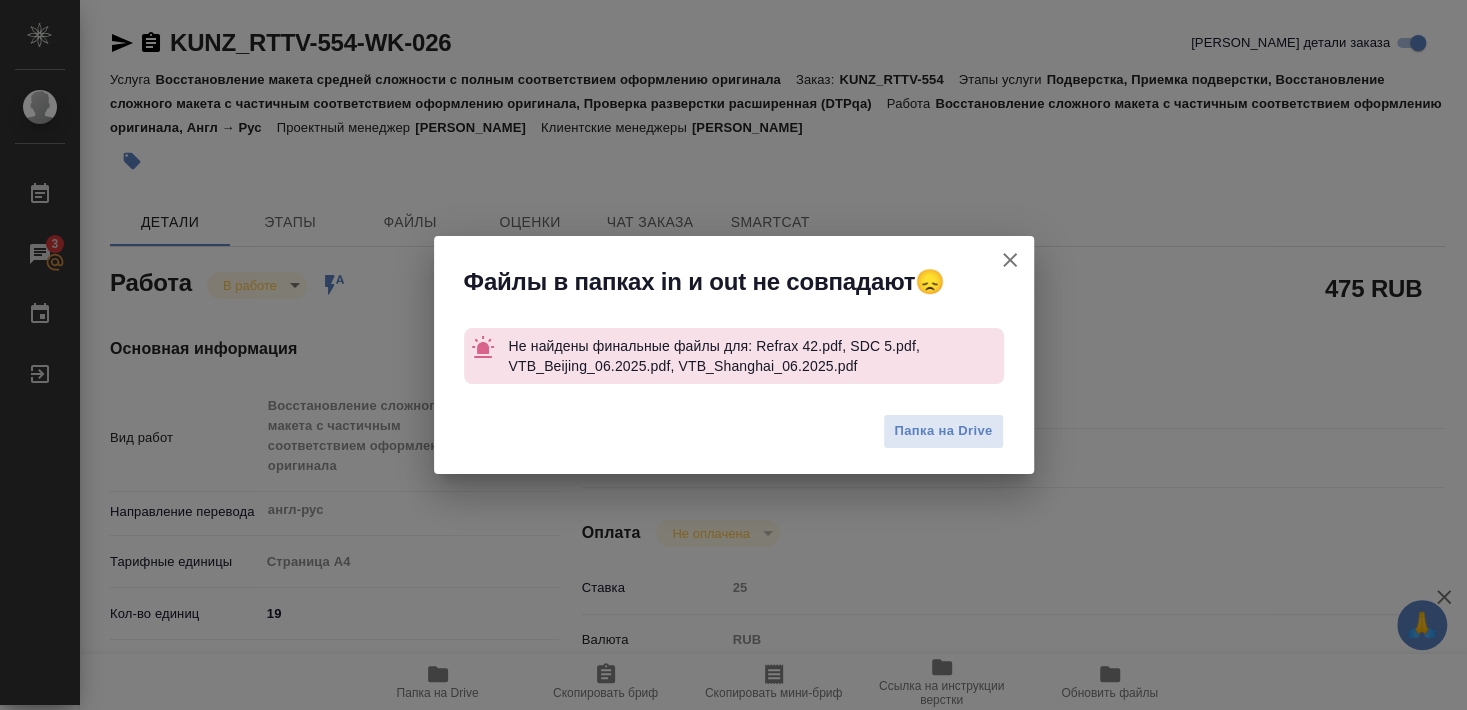 type on "x" 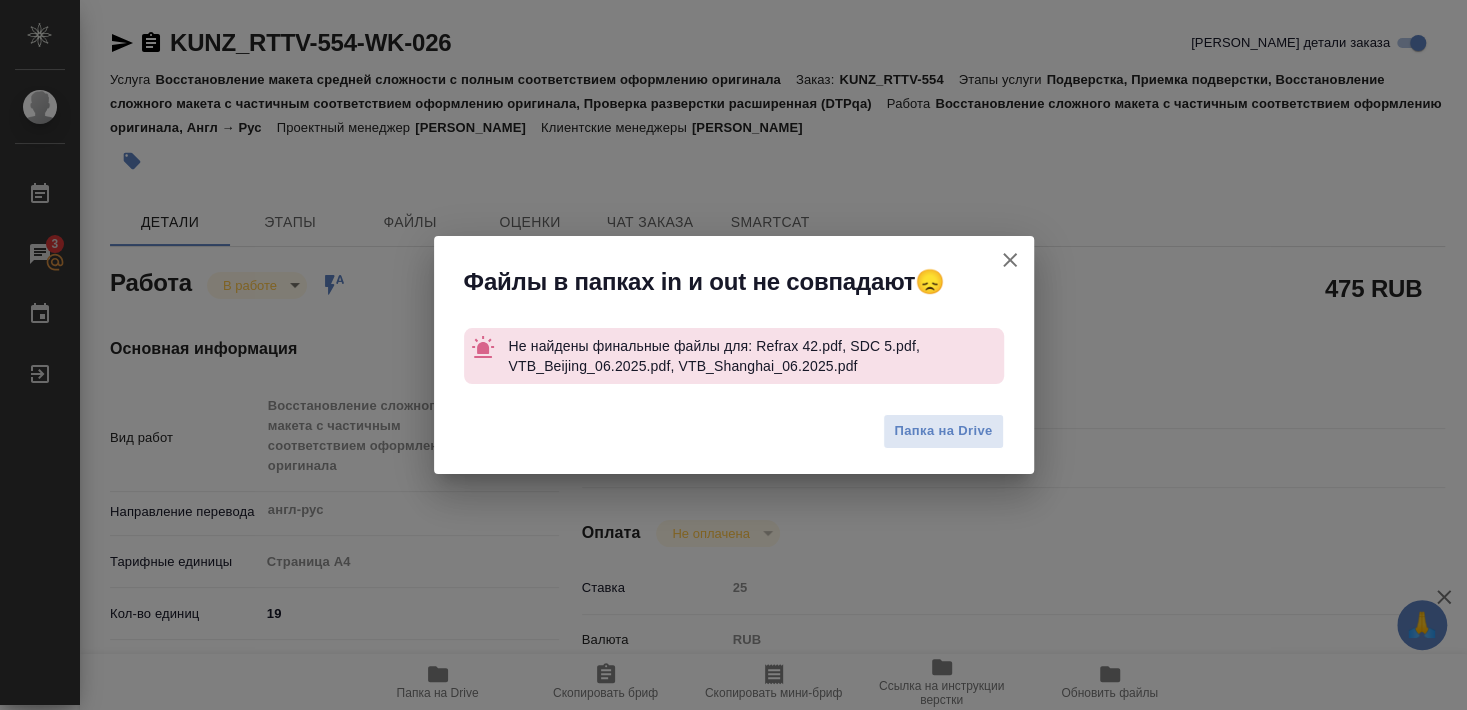 type on "x" 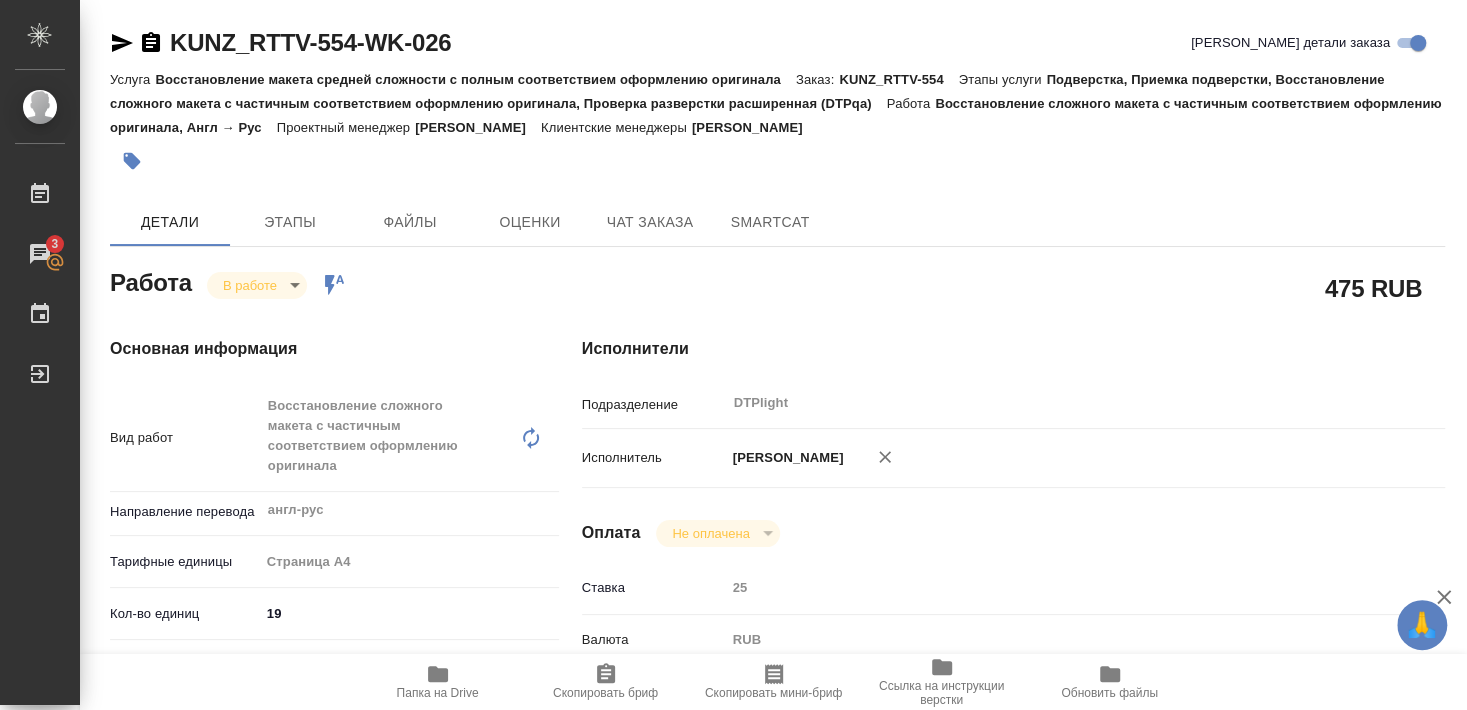 type on "x" 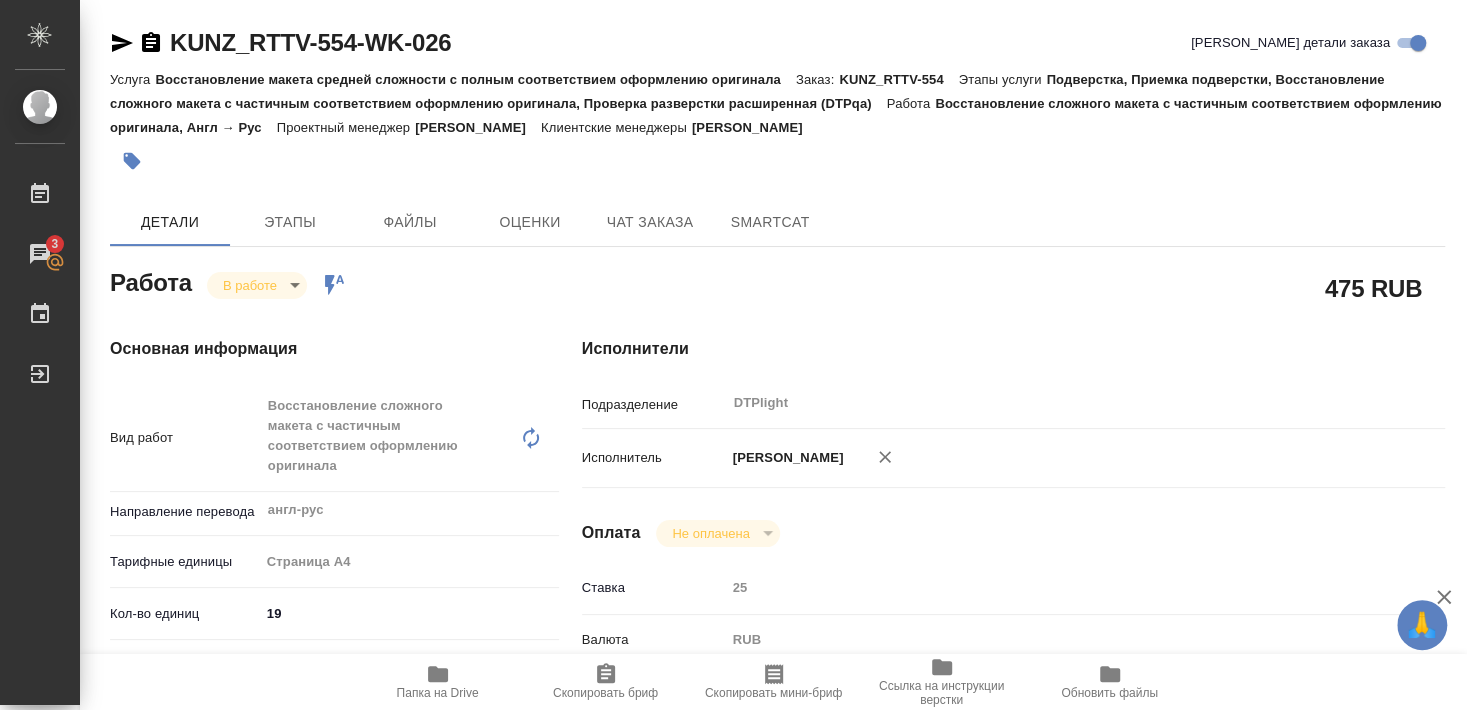 type on "x" 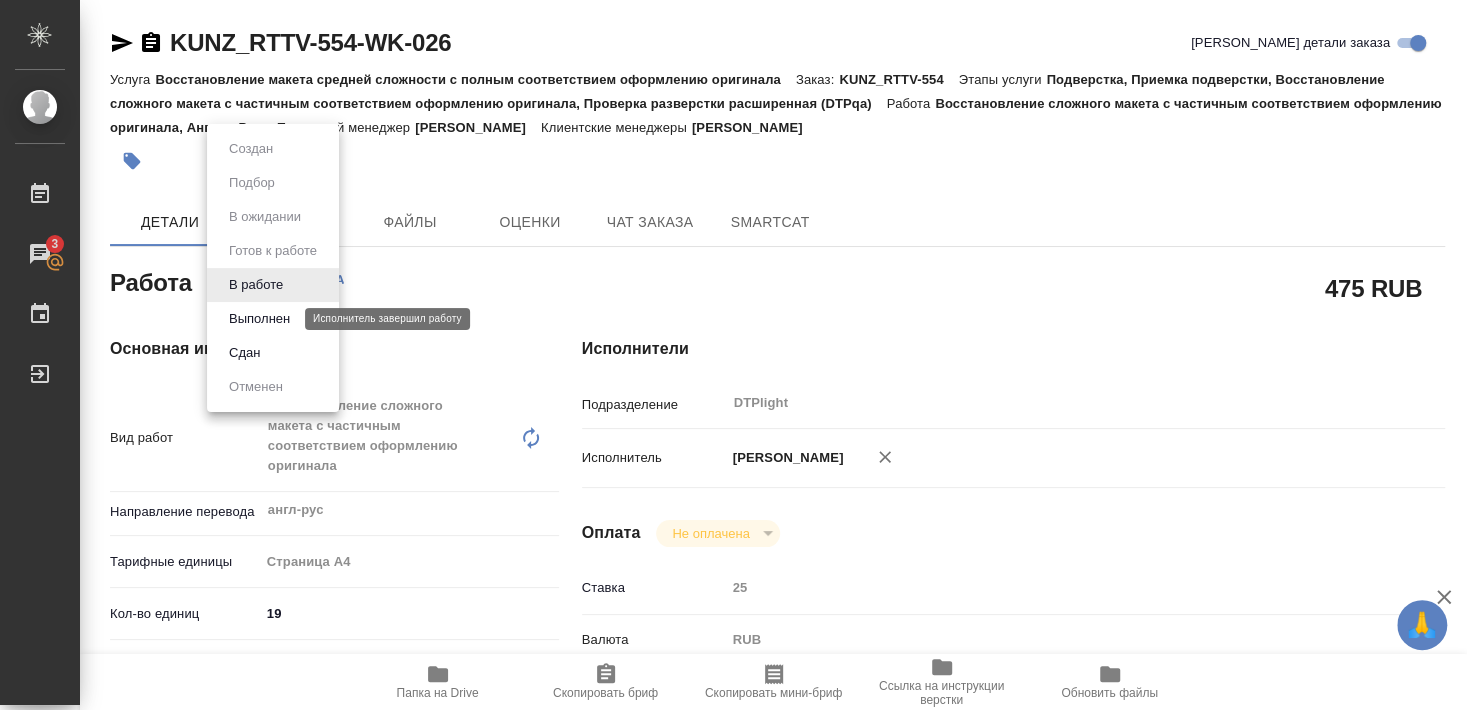 click on "Выполнен" at bounding box center [259, 319] 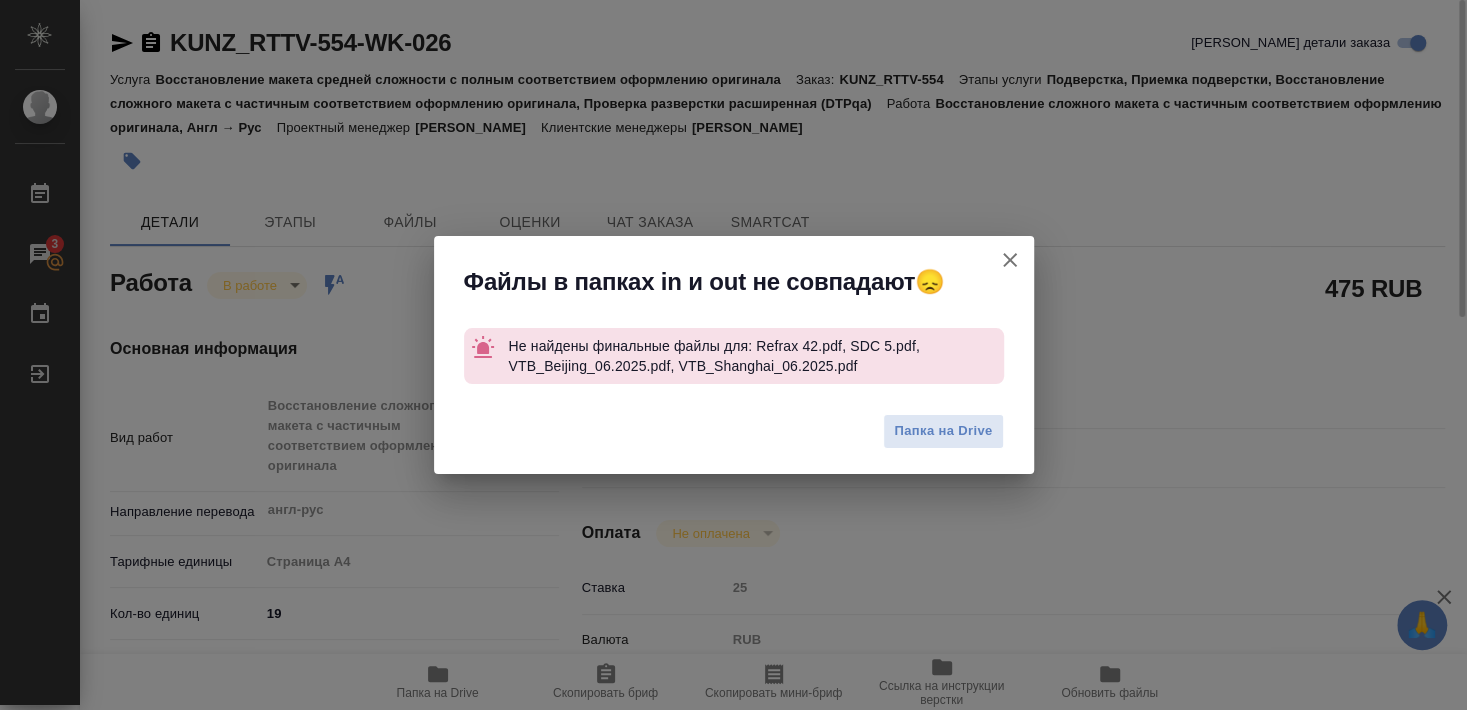 type on "x" 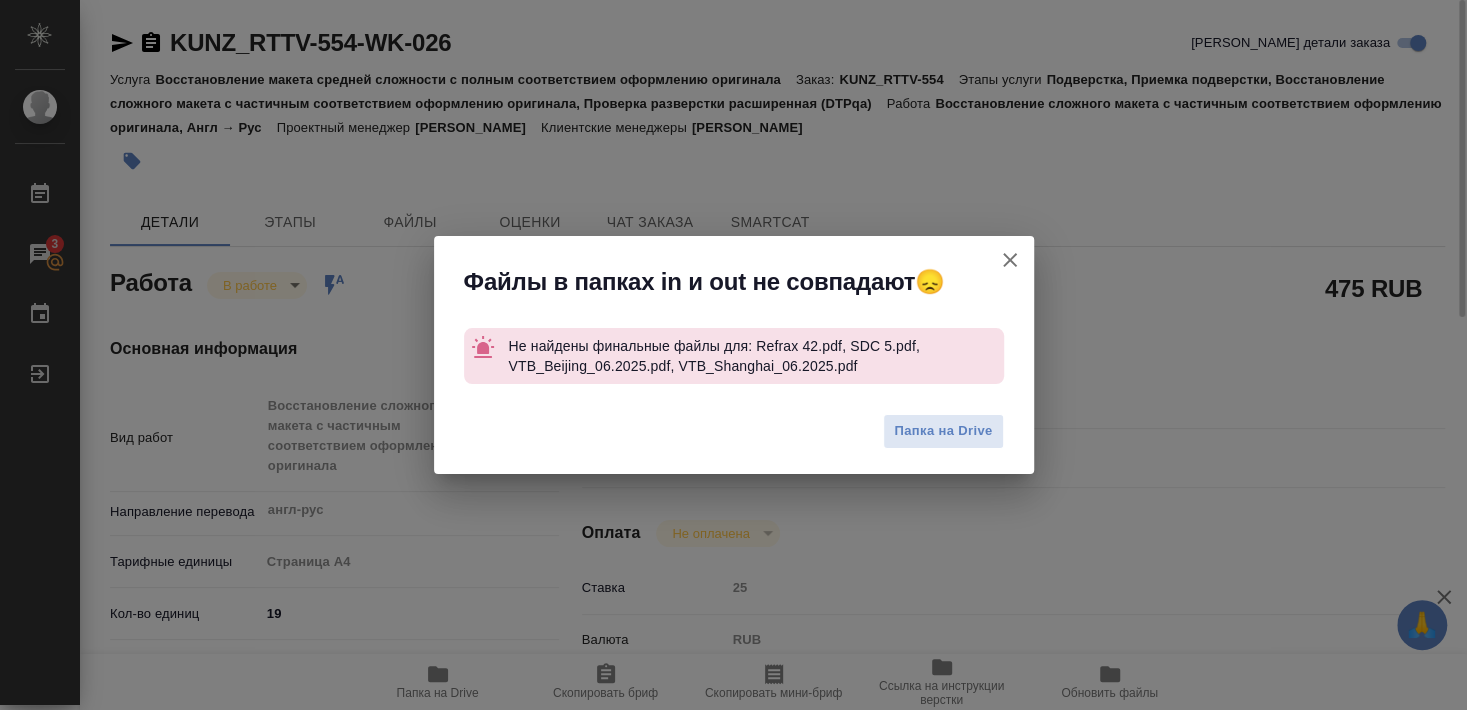 type on "x" 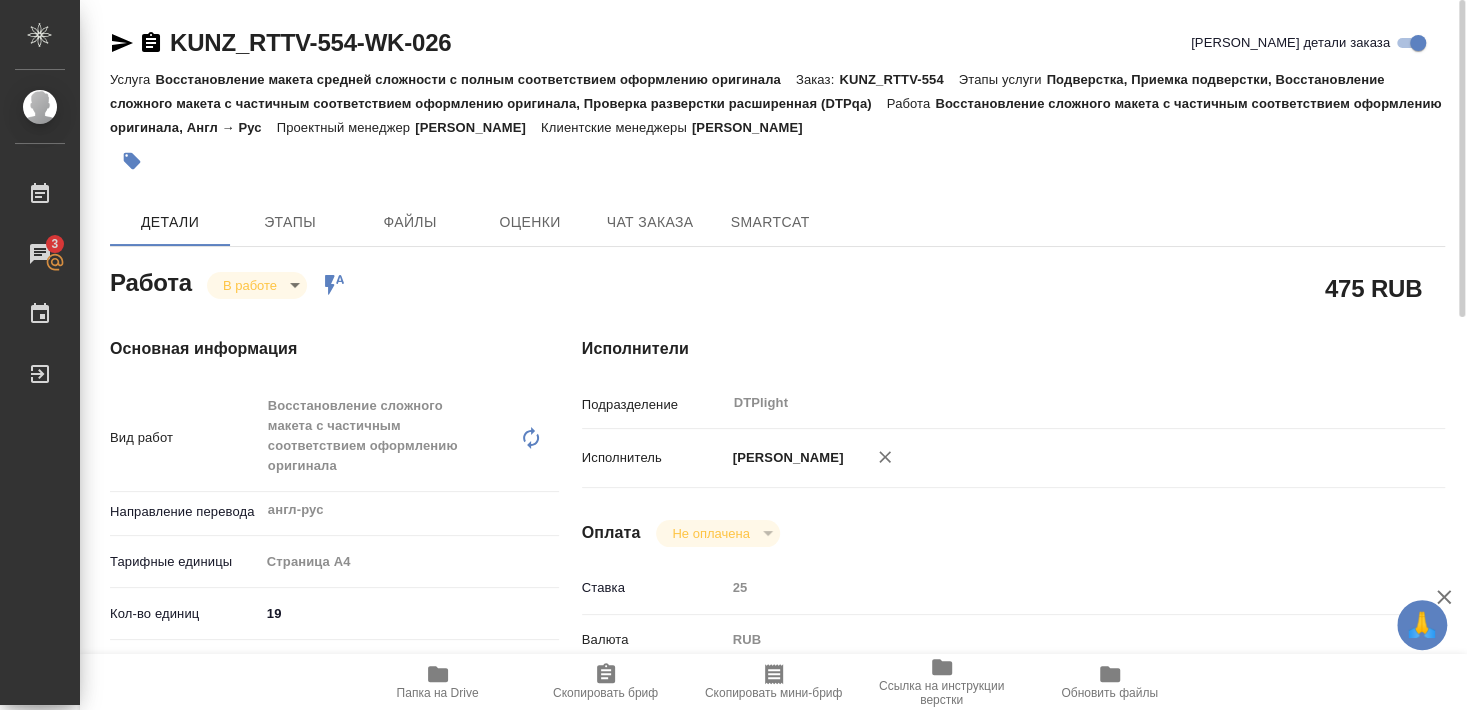 type on "x" 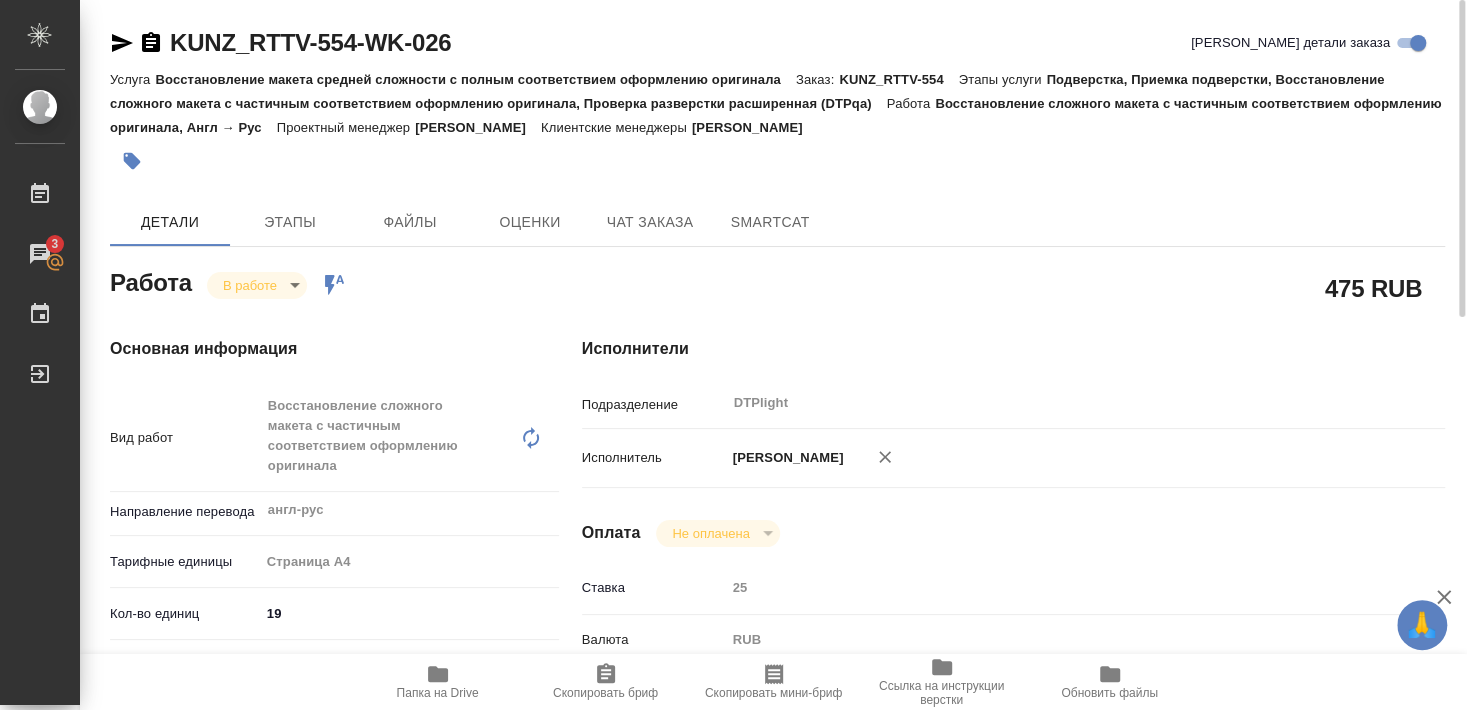 type on "x" 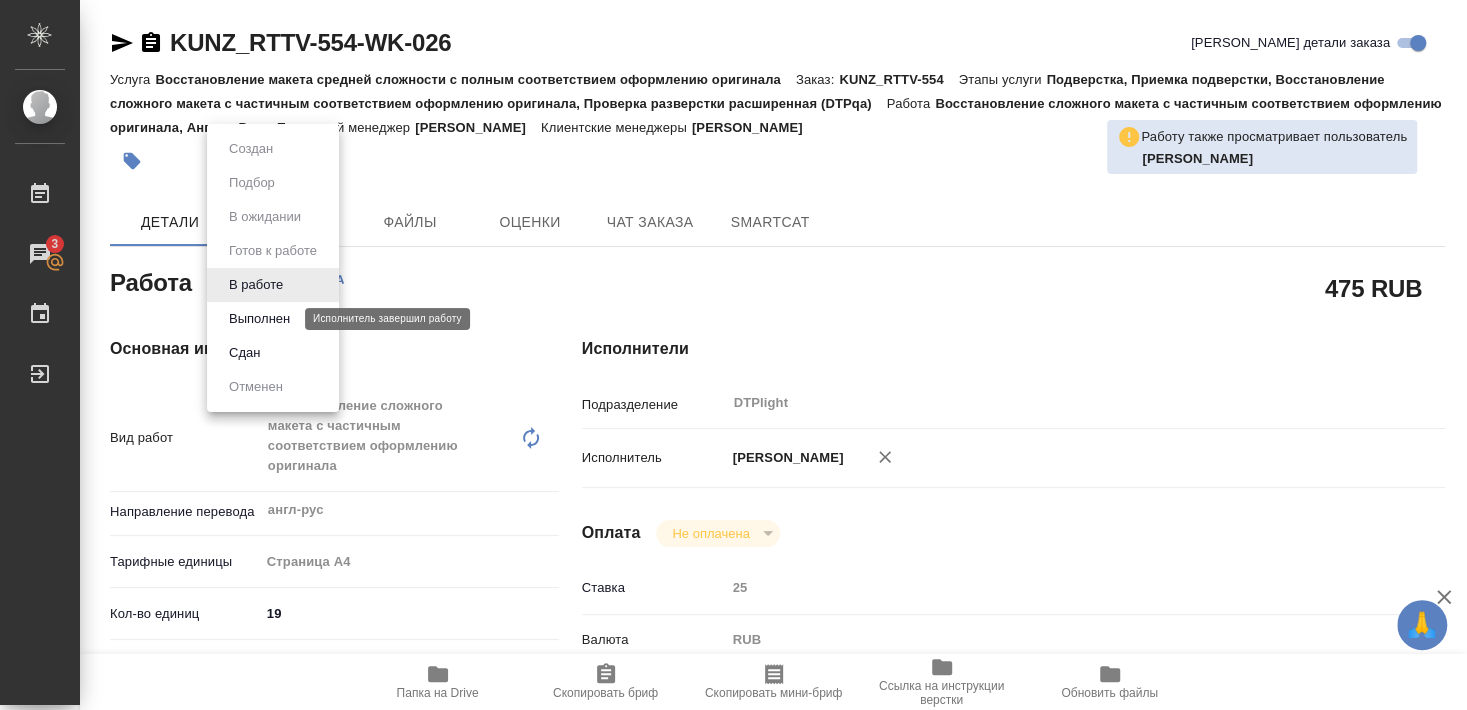 click on "Выполнен" at bounding box center (259, 319) 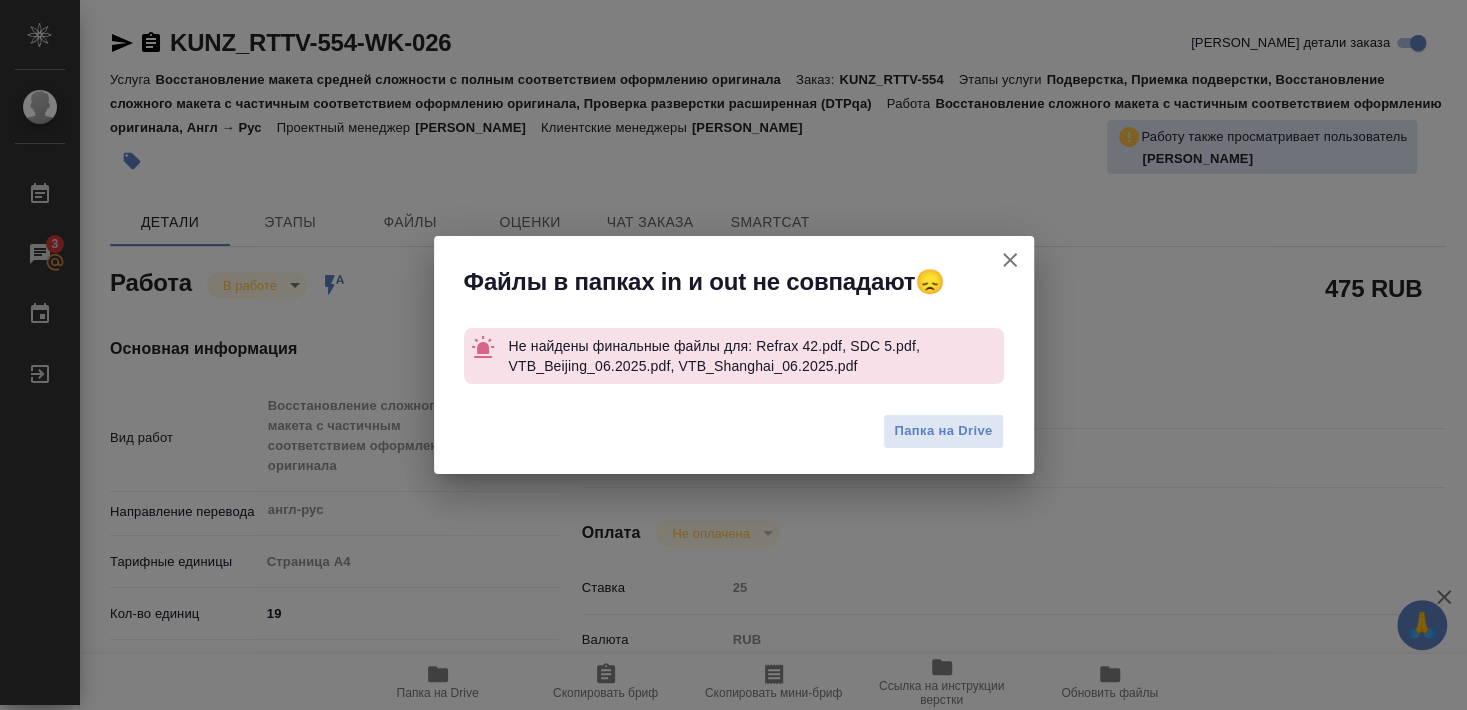 type on "x" 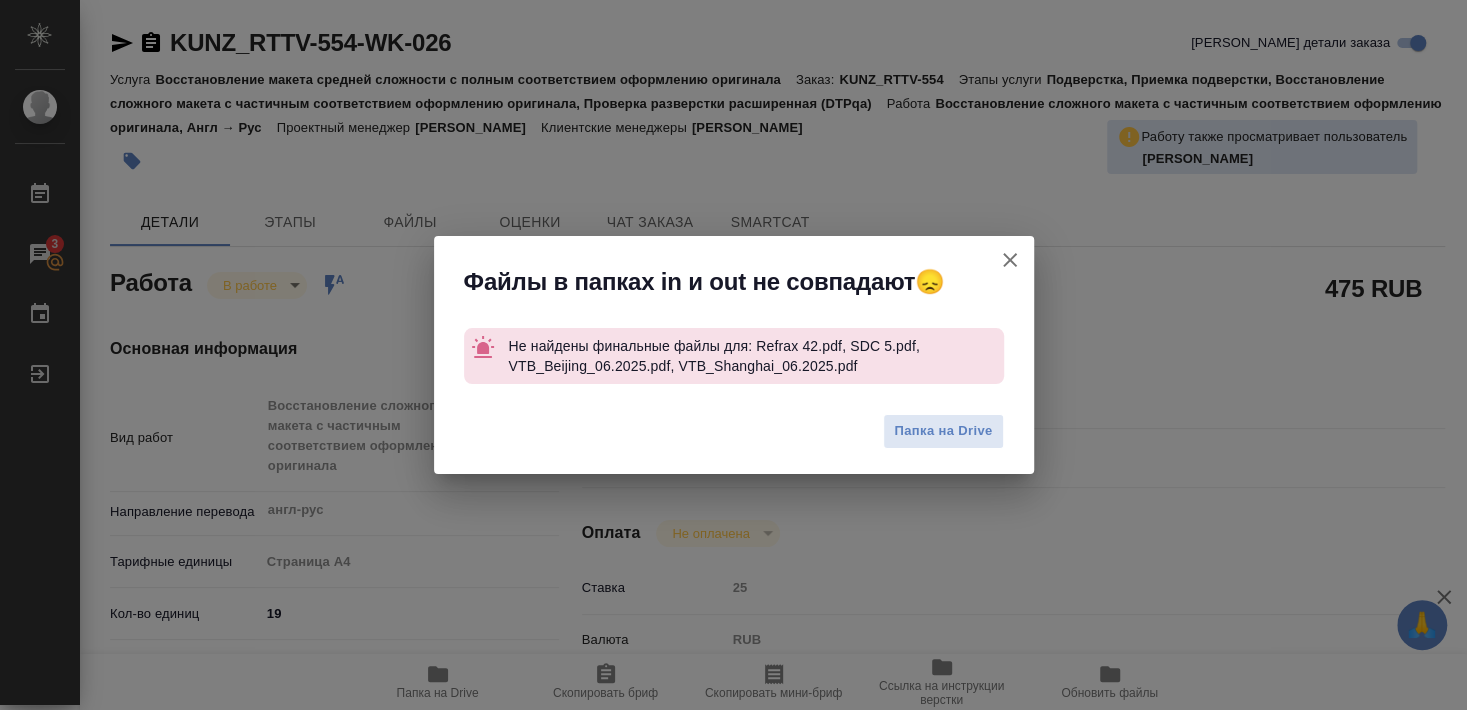 type on "x" 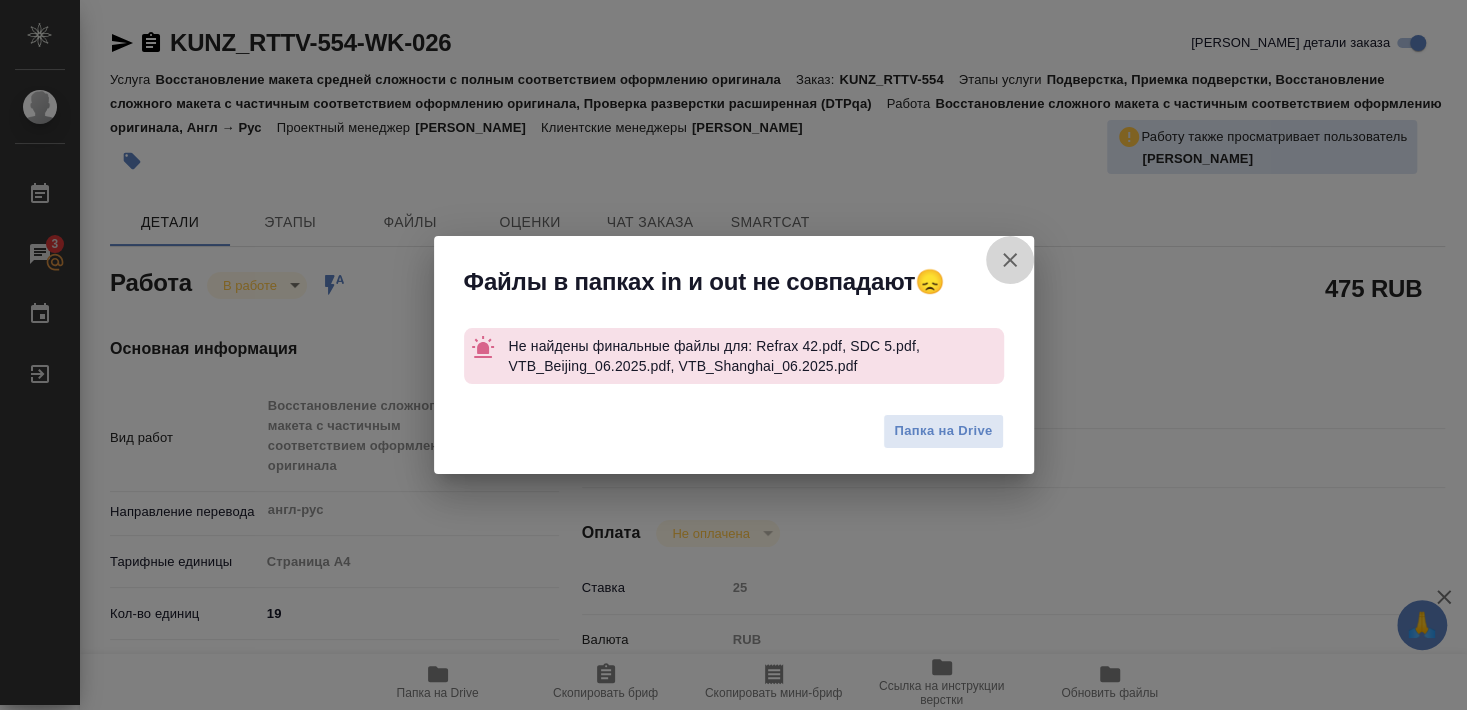click 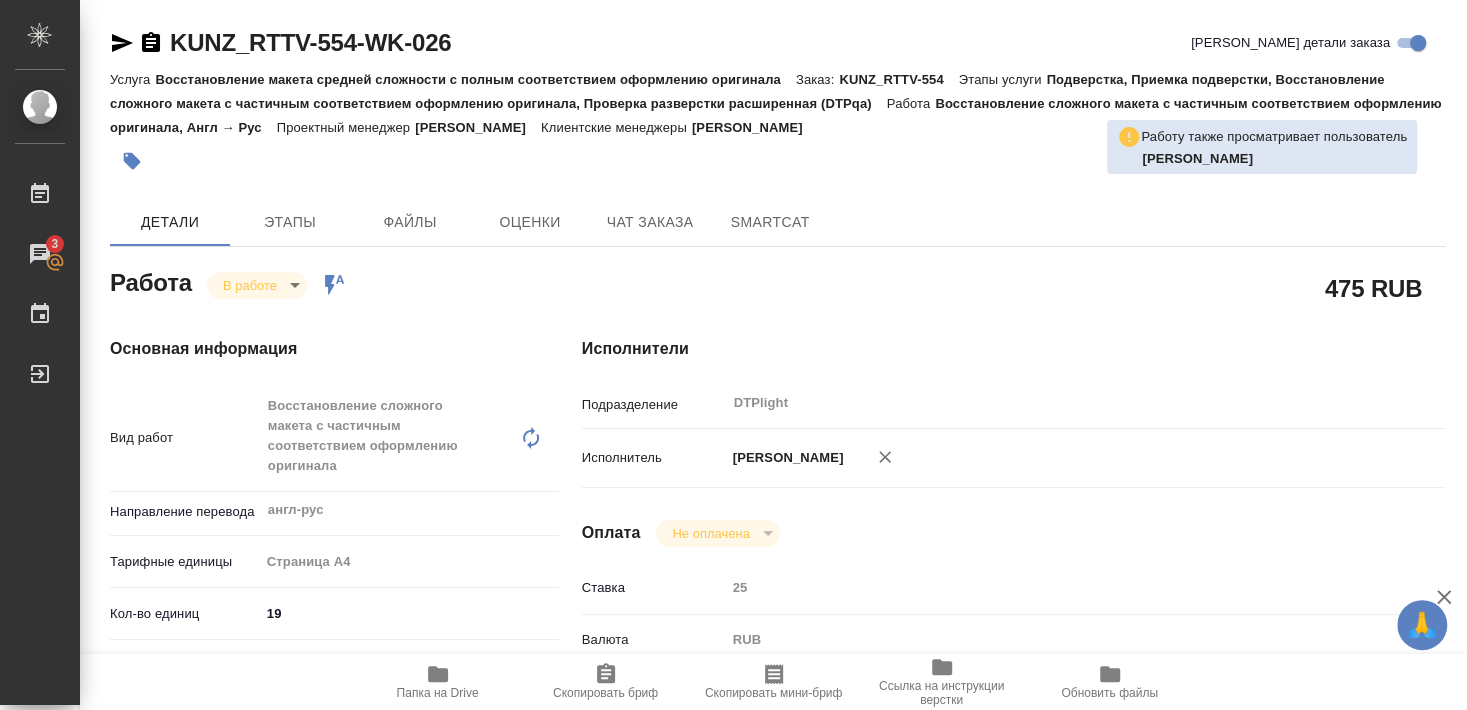 type on "x" 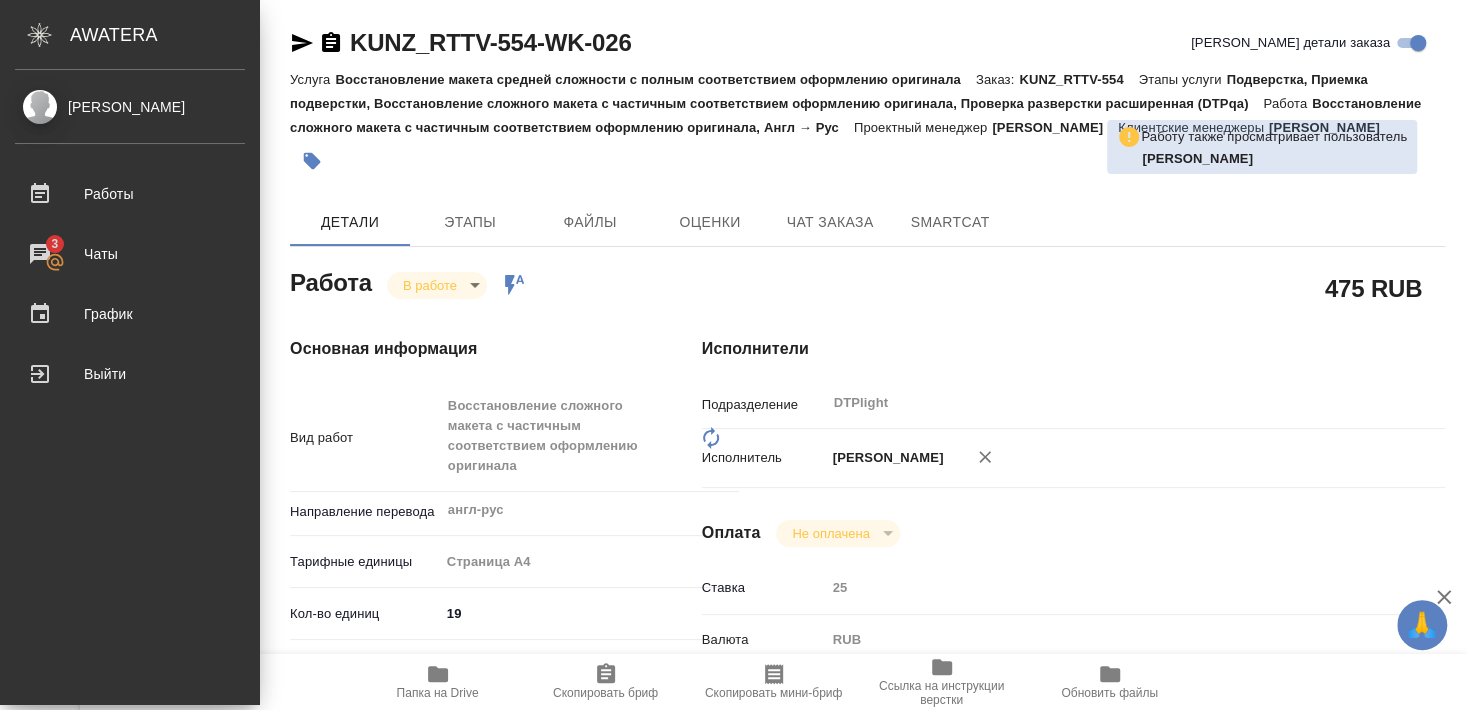 type on "x" 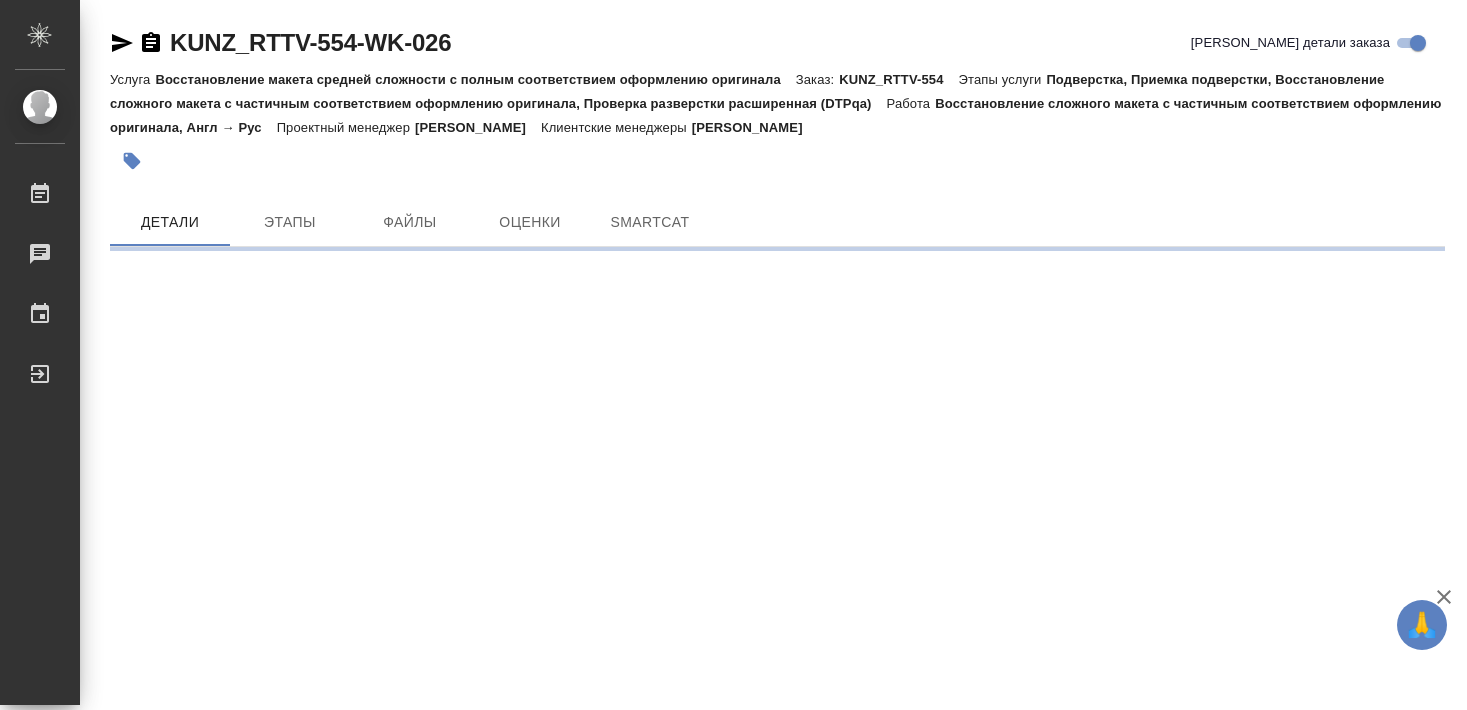 scroll, scrollTop: 0, scrollLeft: 0, axis: both 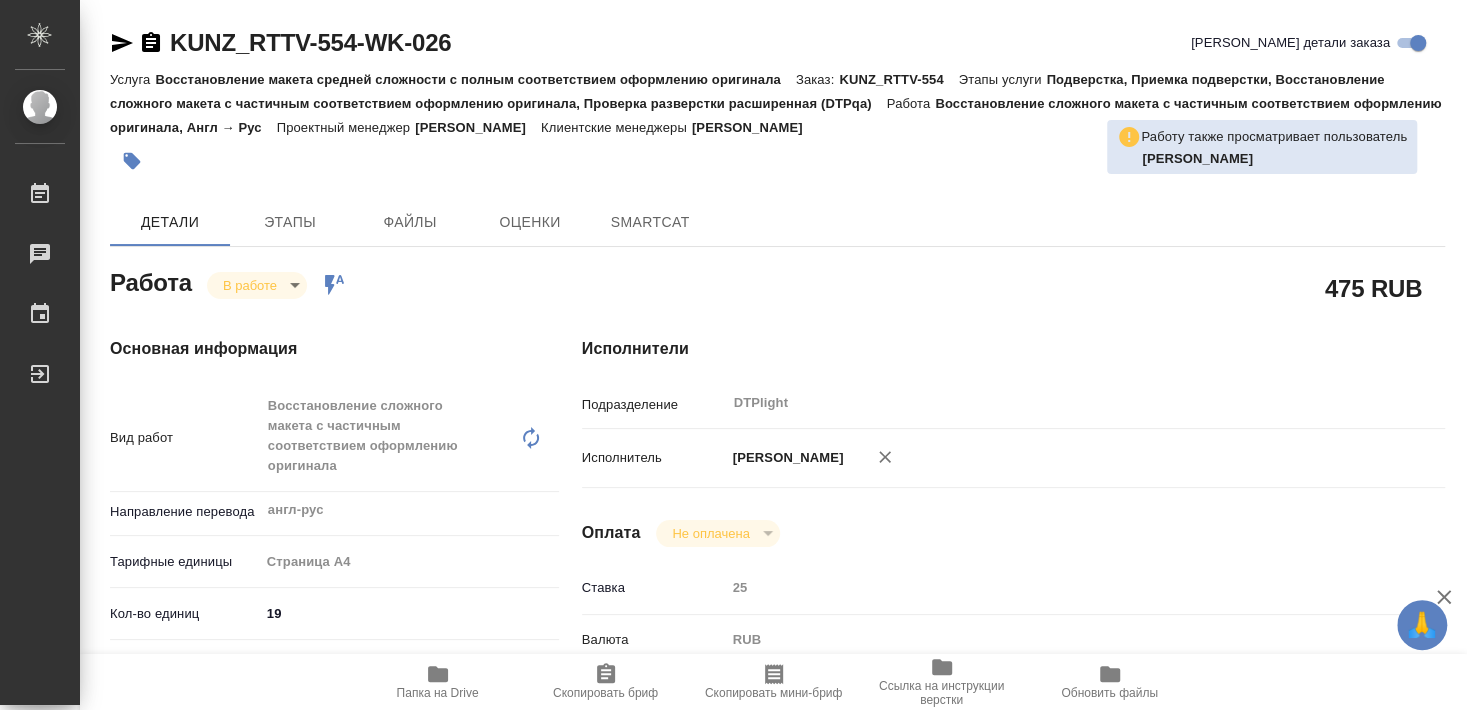 type on "x" 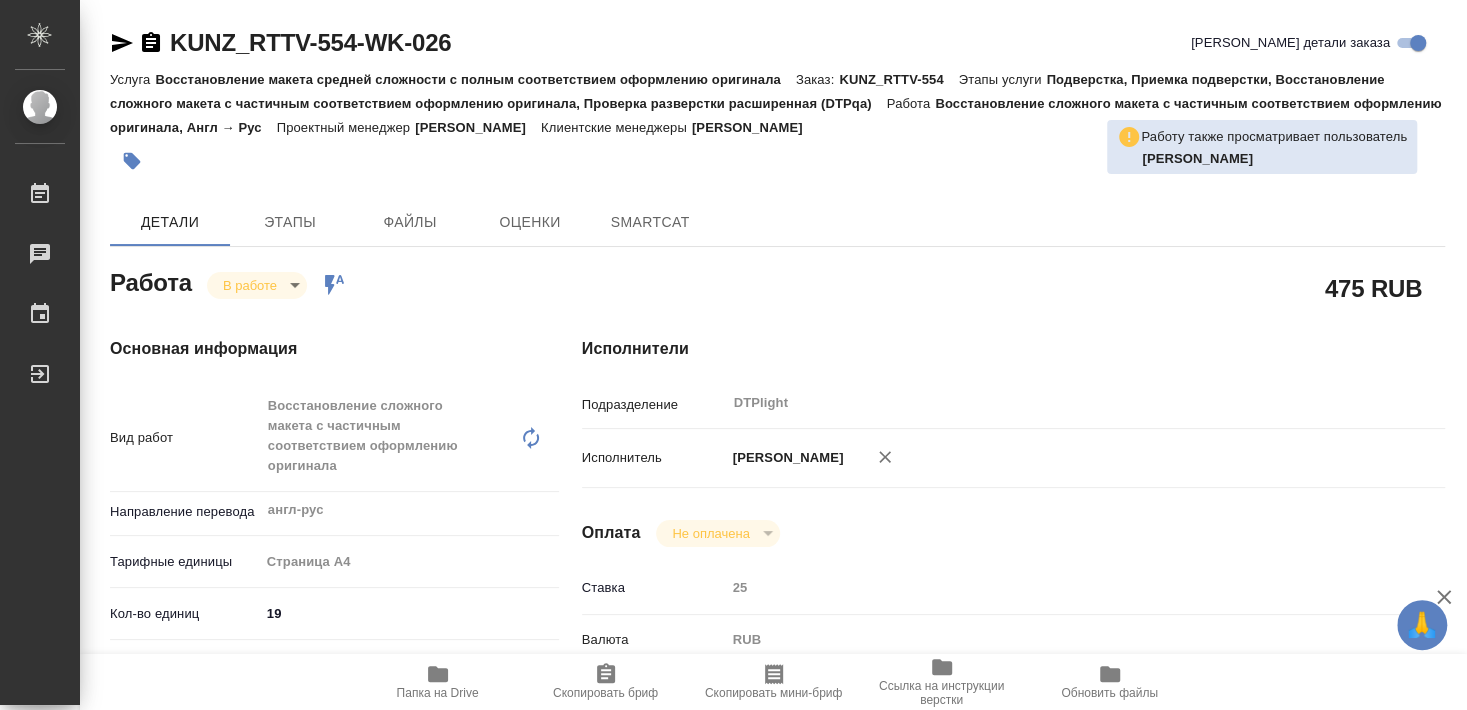 type on "x" 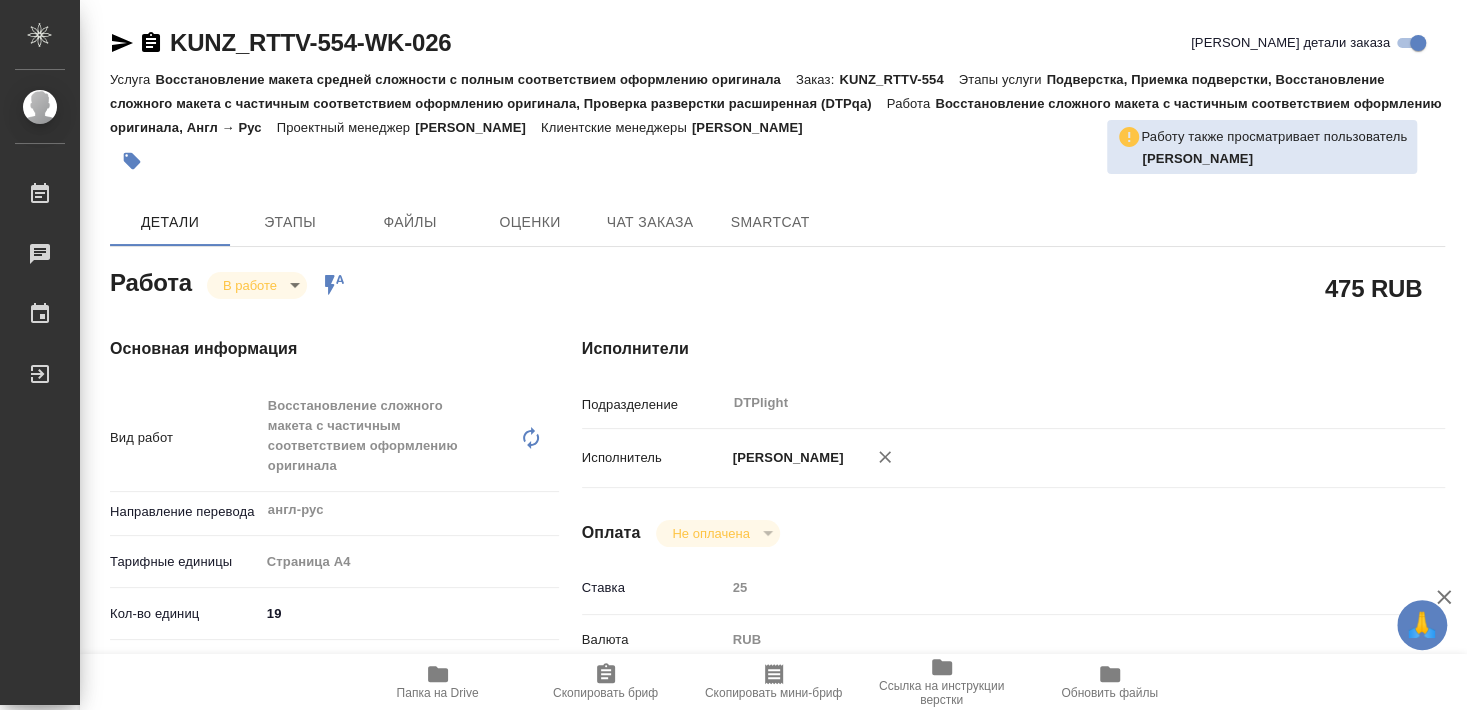 type on "x" 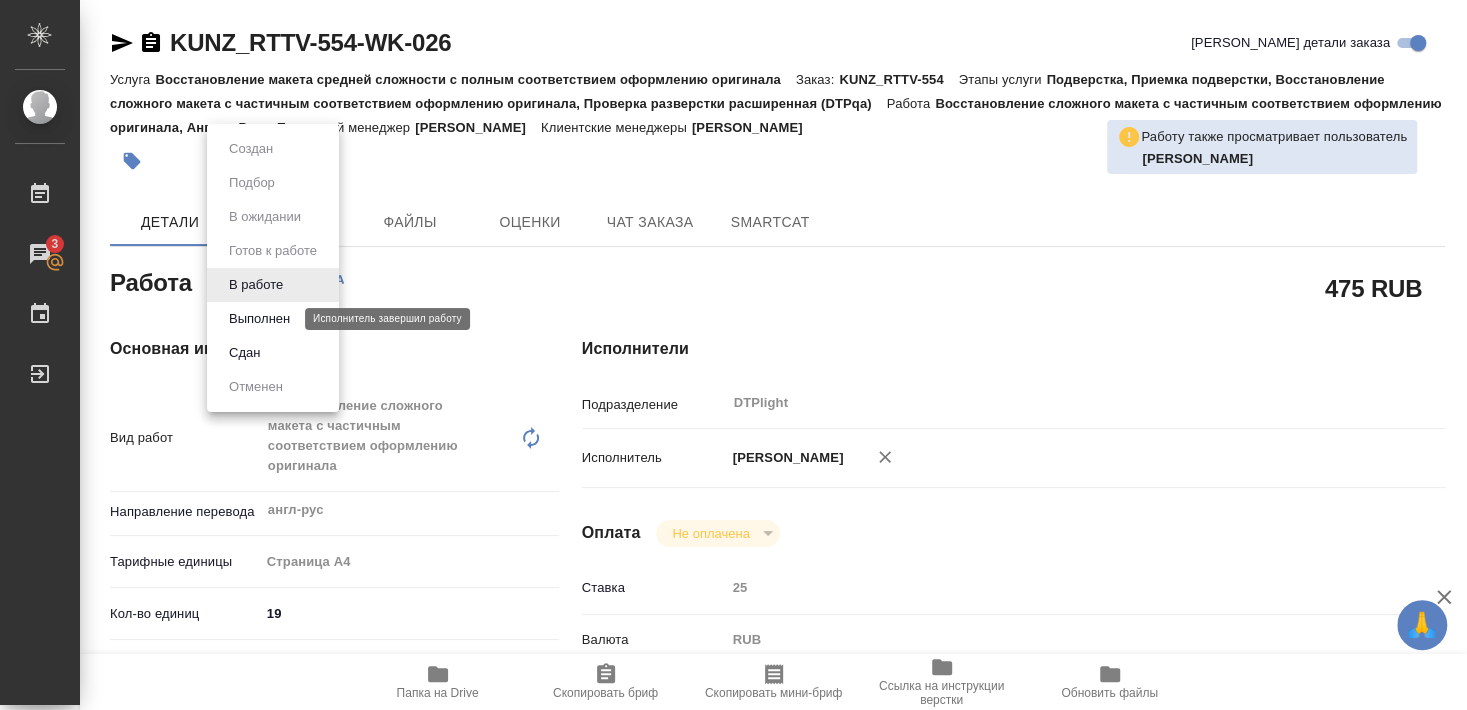 click on "Выполнен" at bounding box center (259, 319) 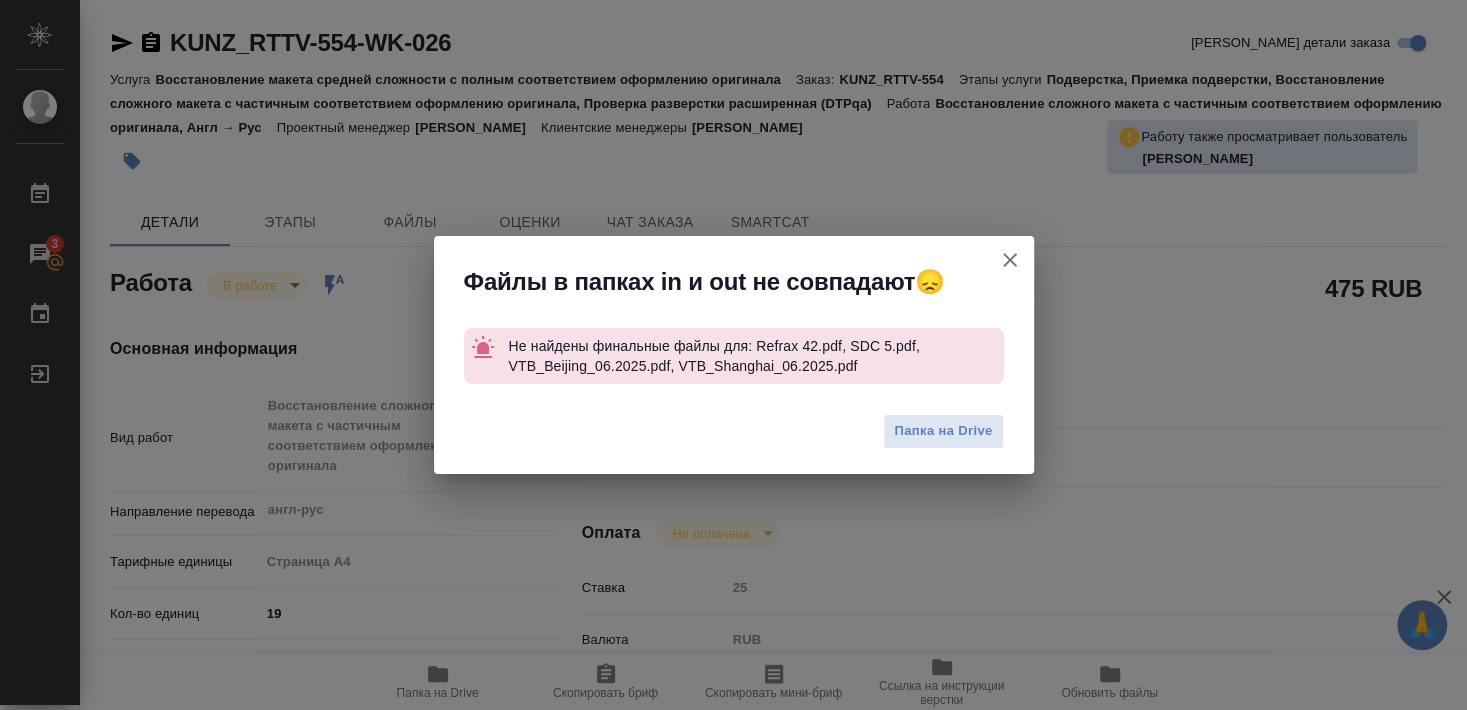 type on "x" 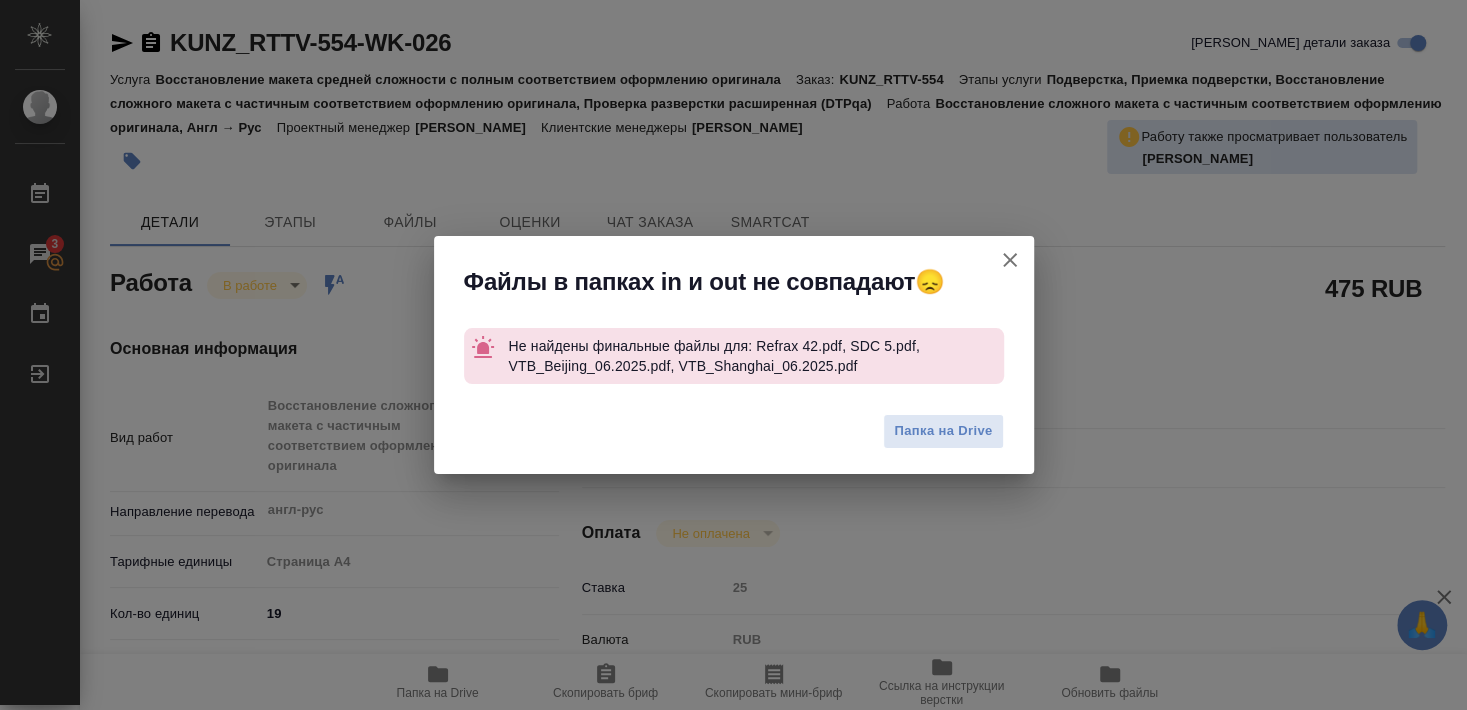 type on "x" 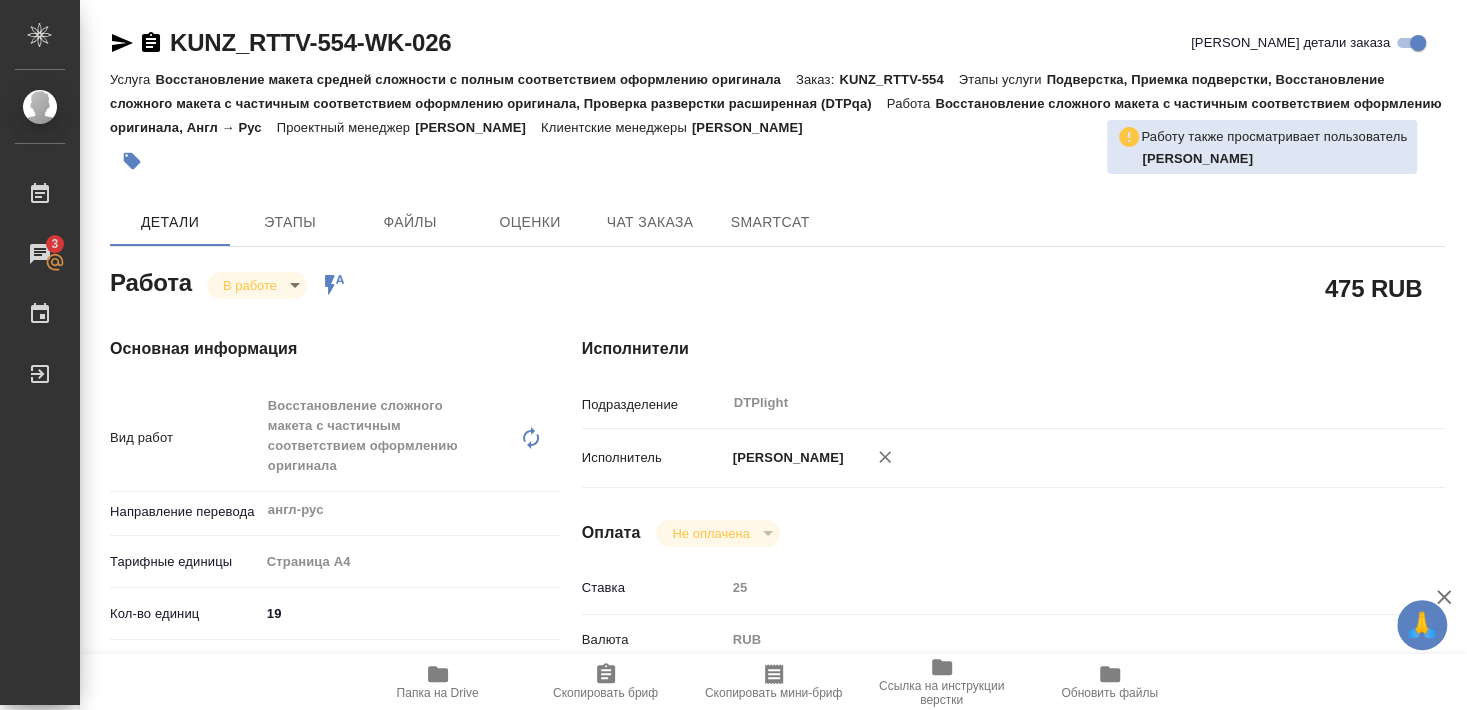 type on "x" 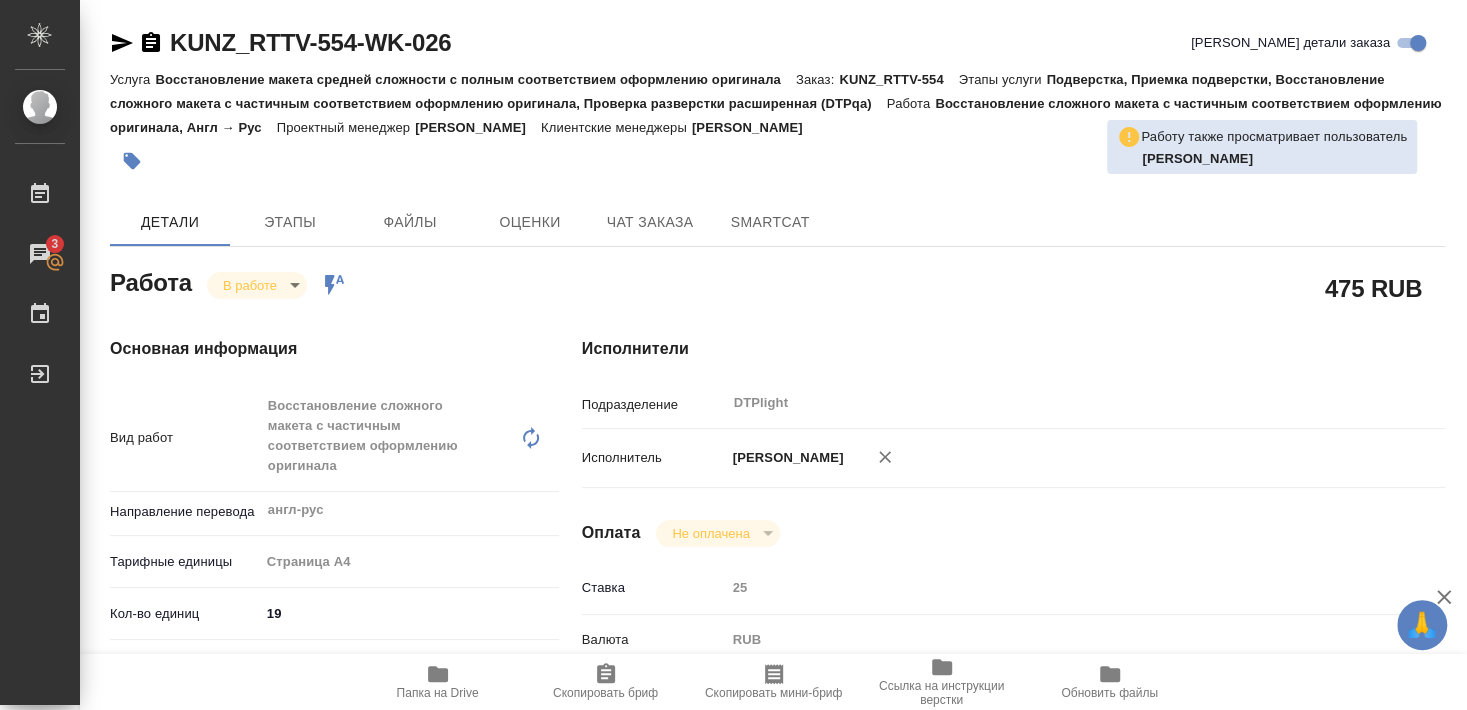 type on "x" 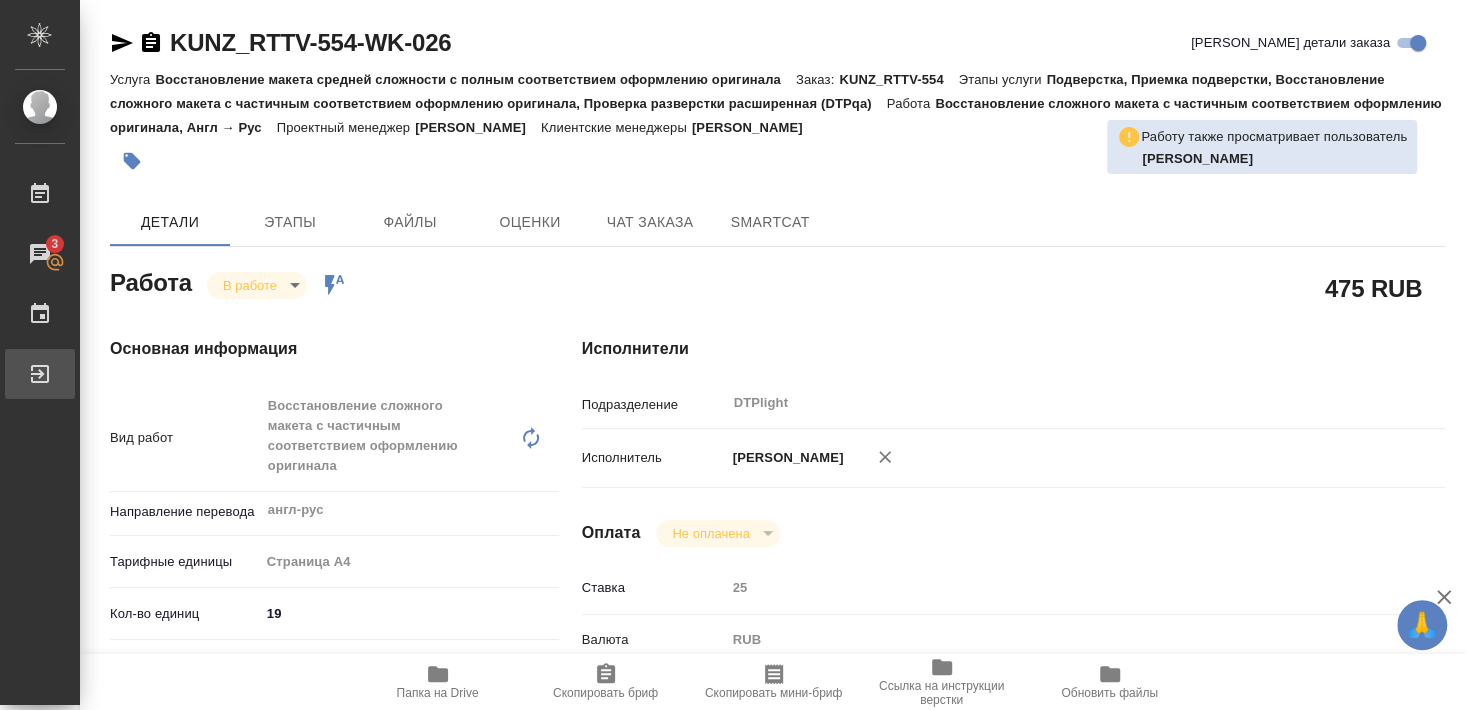 type on "x" 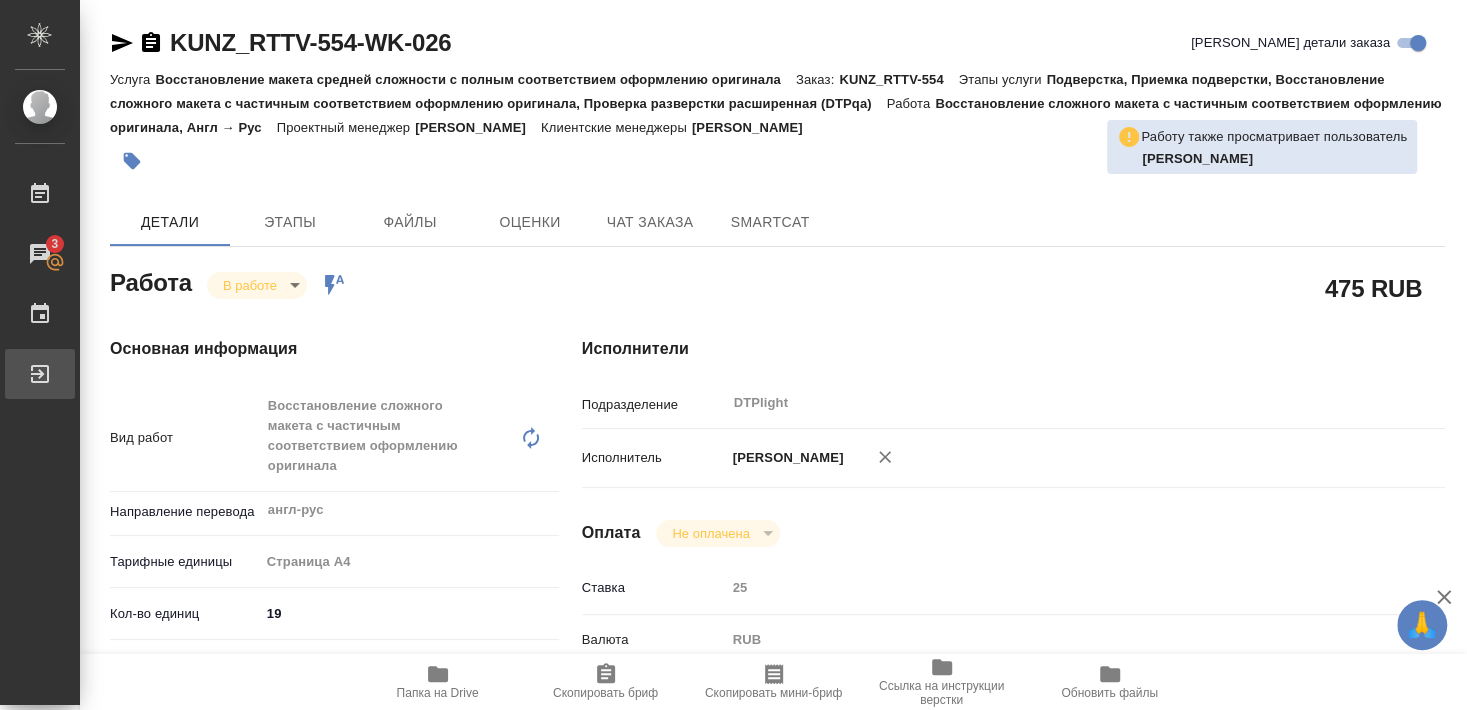 type on "x" 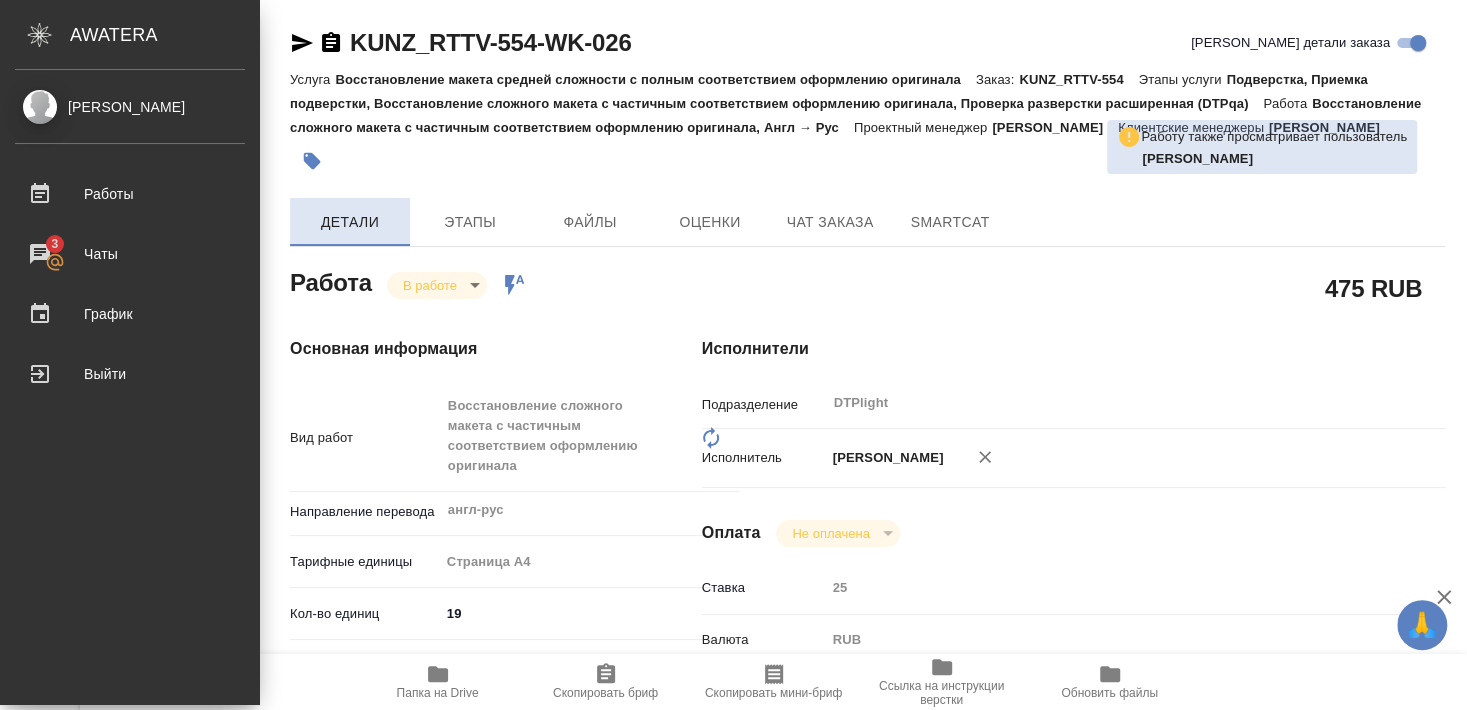 type on "x" 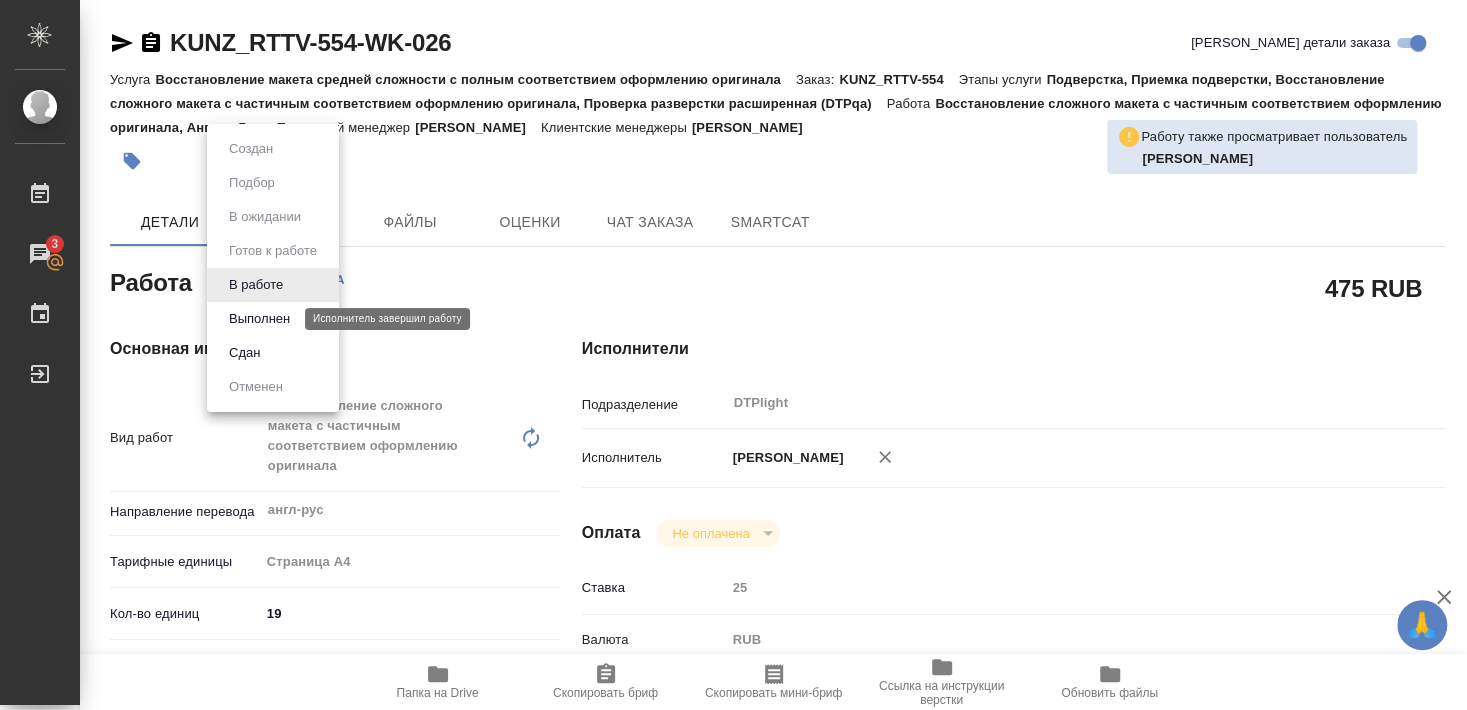 click on "Выполнен" at bounding box center [259, 319] 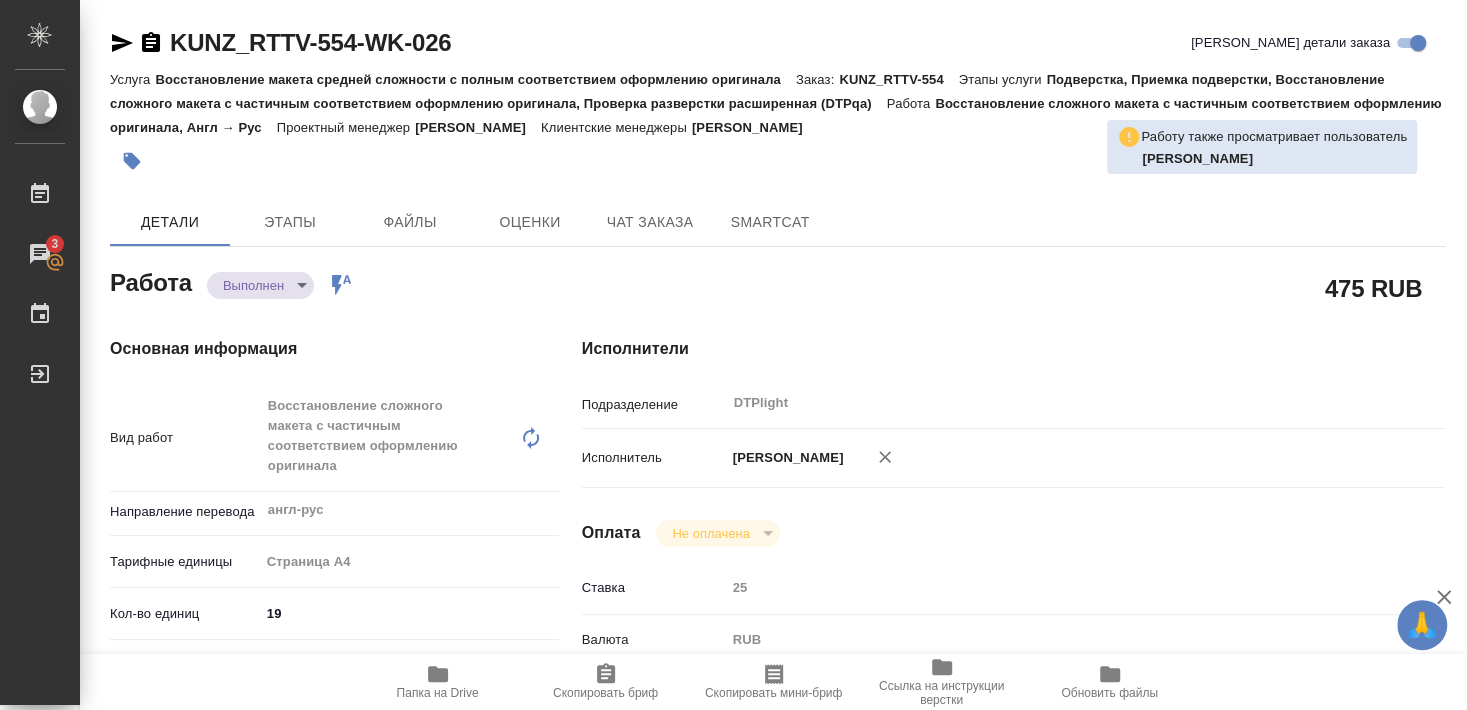 type on "x" 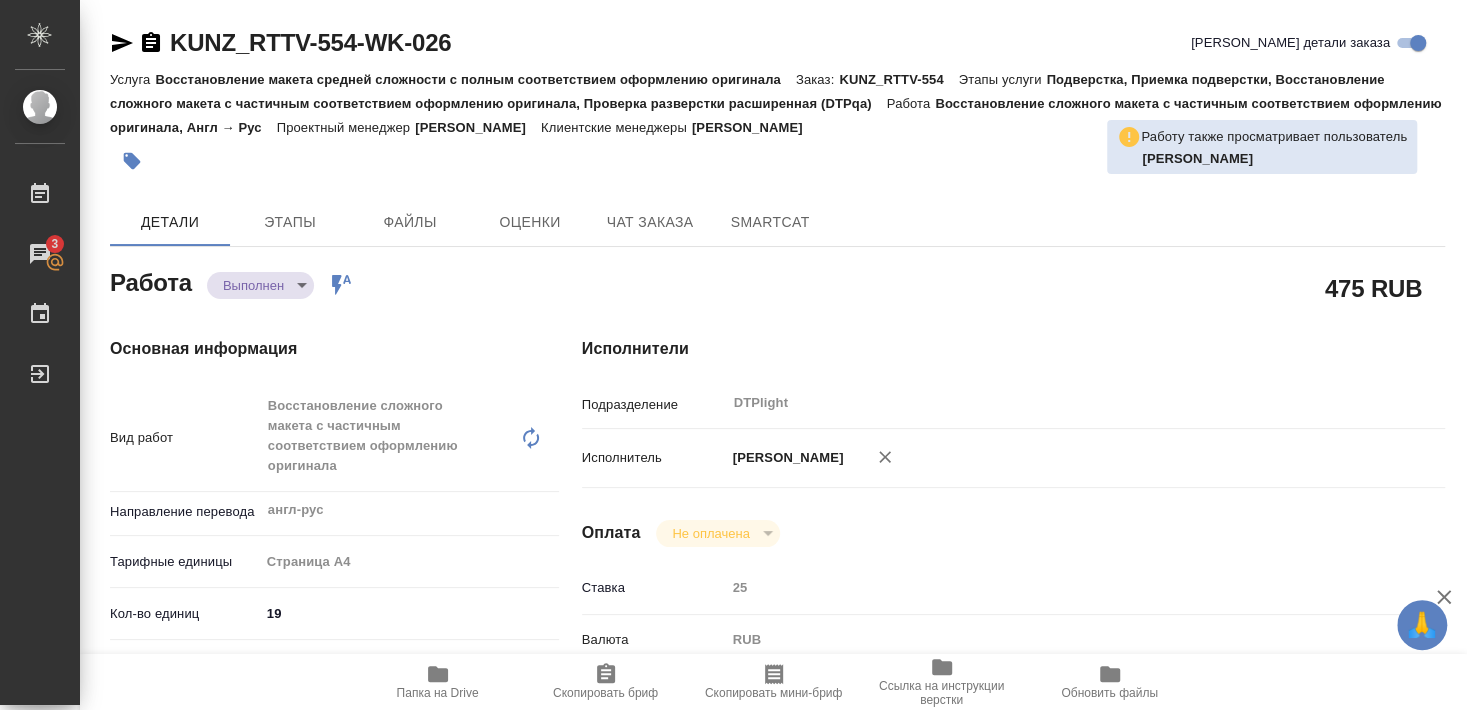 type on "x" 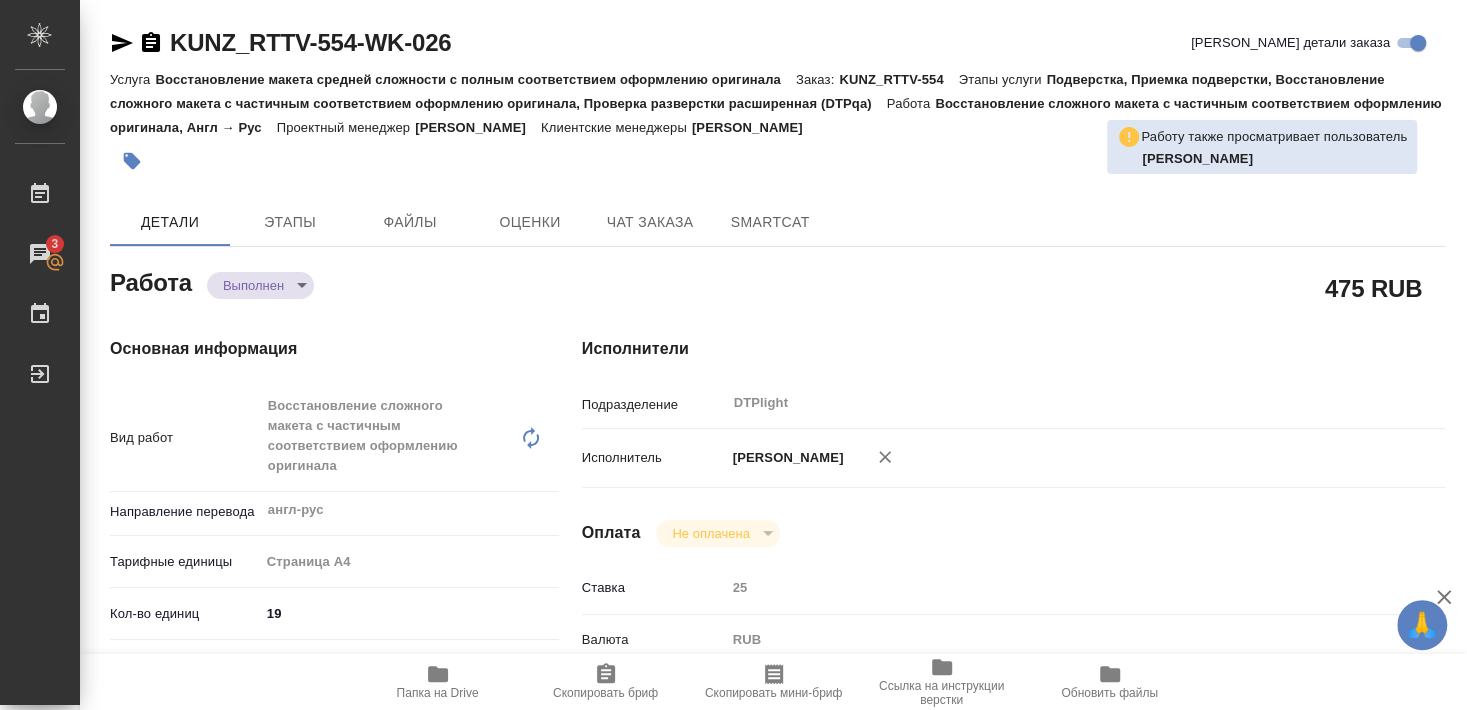 type on "x" 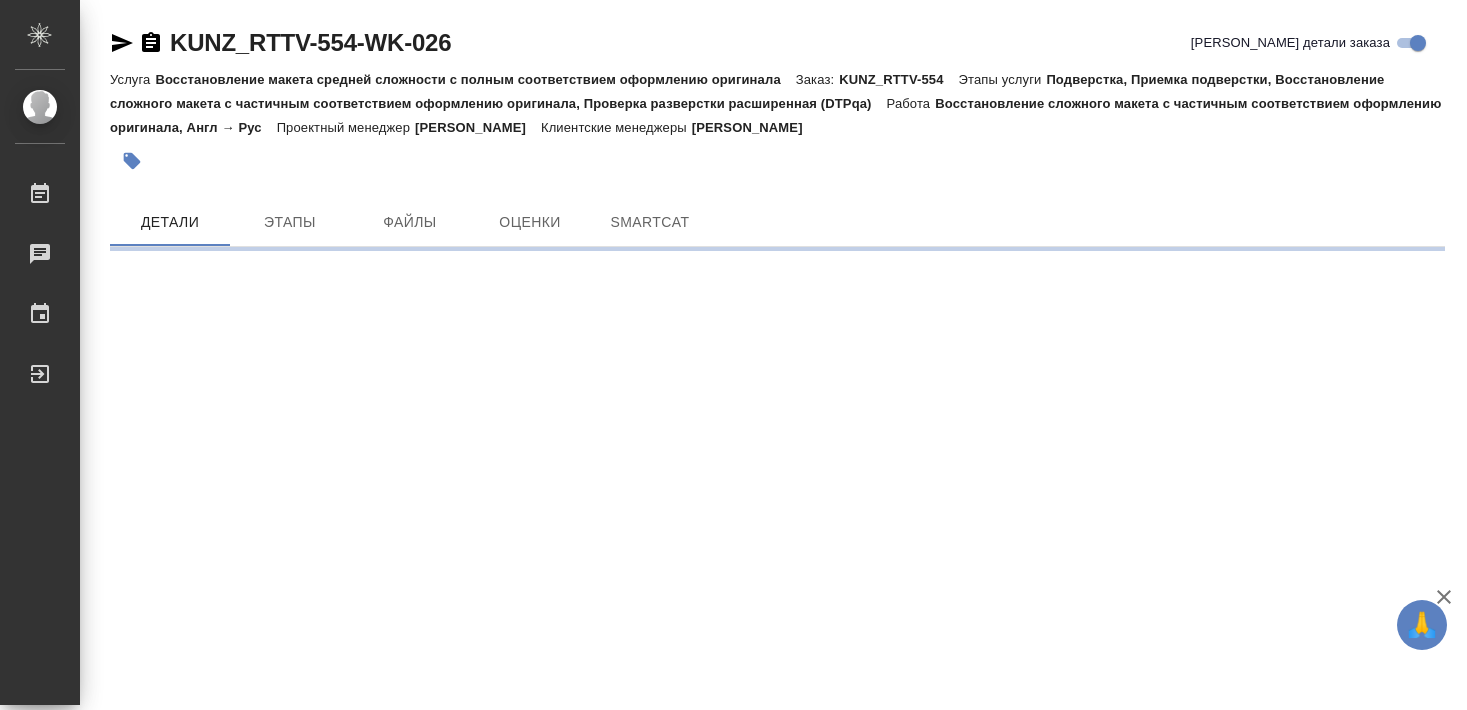 scroll, scrollTop: 0, scrollLeft: 0, axis: both 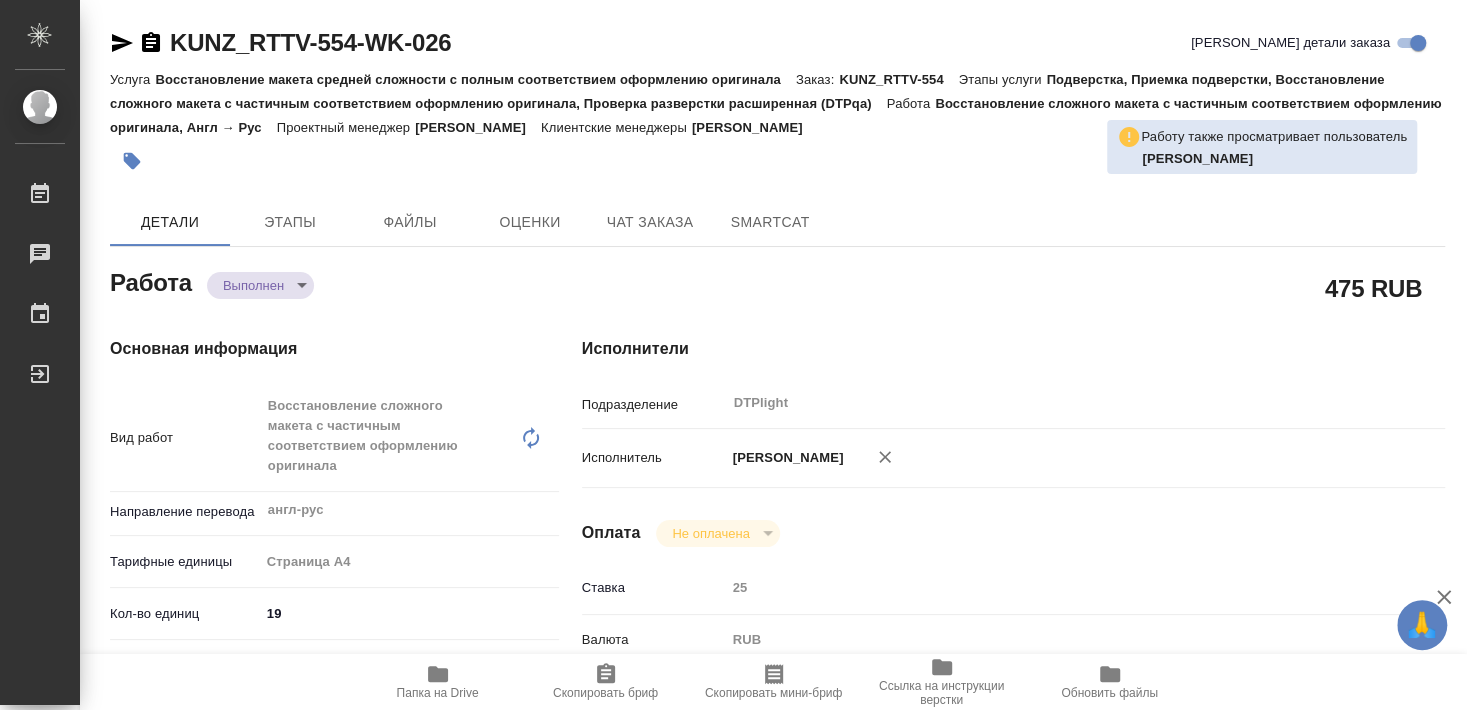 type on "x" 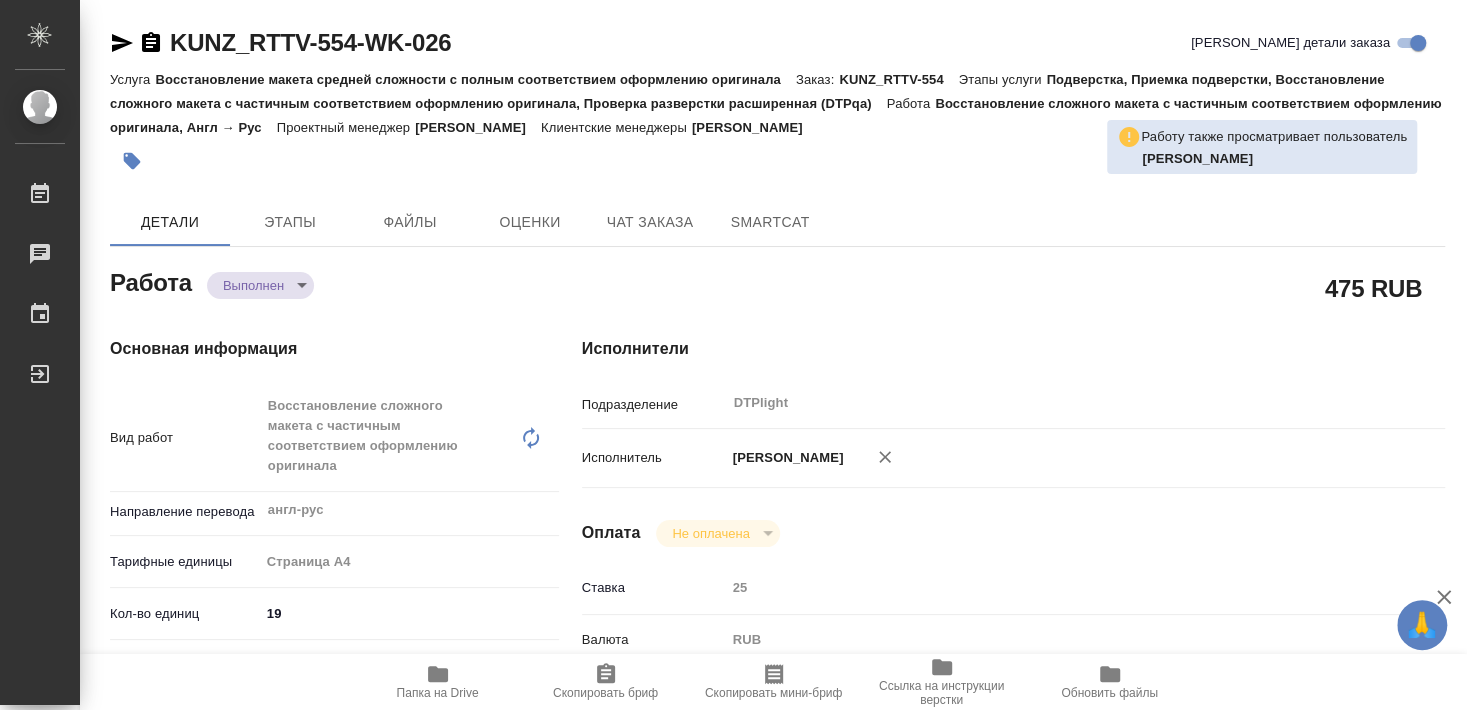 type on "x" 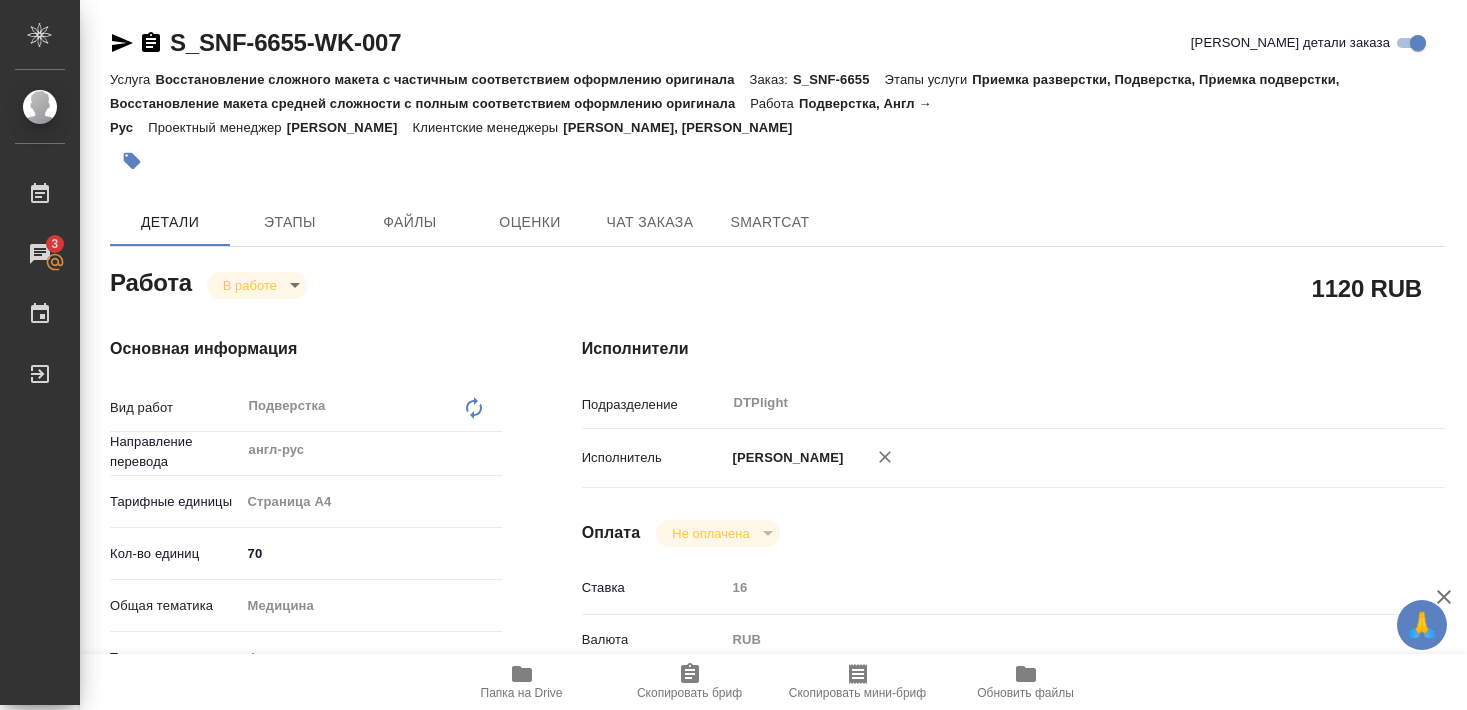 scroll, scrollTop: 0, scrollLeft: 0, axis: both 